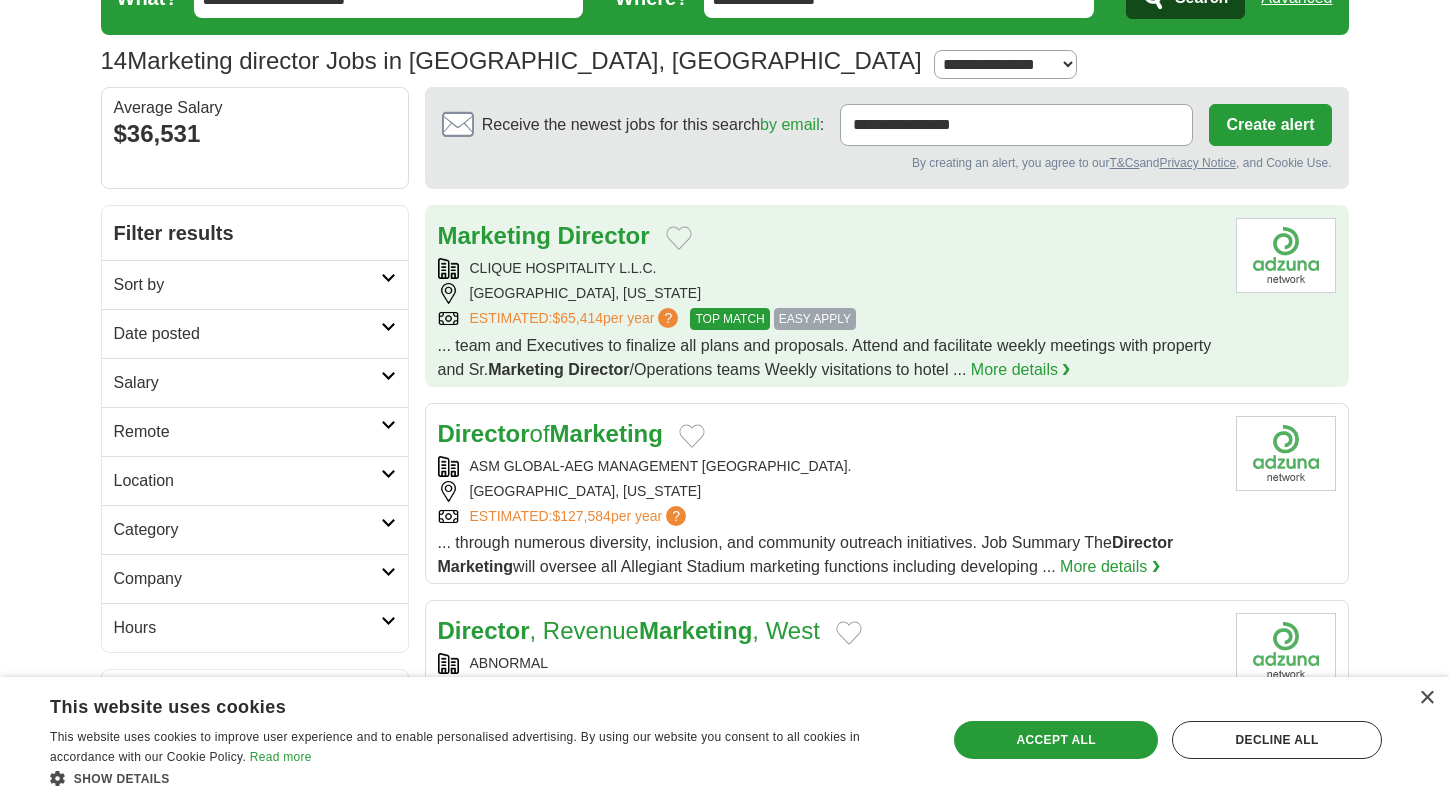 scroll, scrollTop: 0, scrollLeft: 0, axis: both 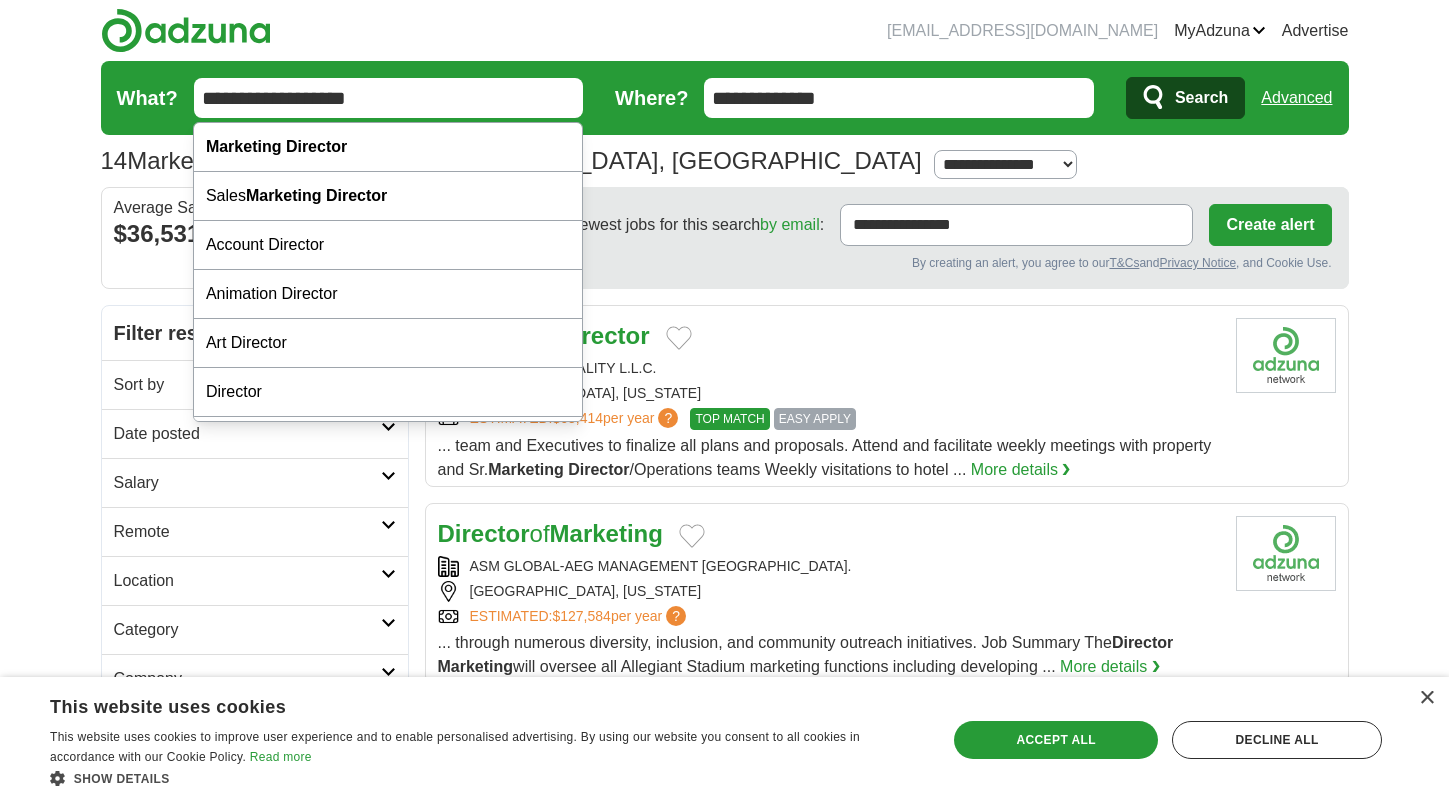 drag, startPoint x: 371, startPoint y: 101, endPoint x: 179, endPoint y: 93, distance: 192.1666 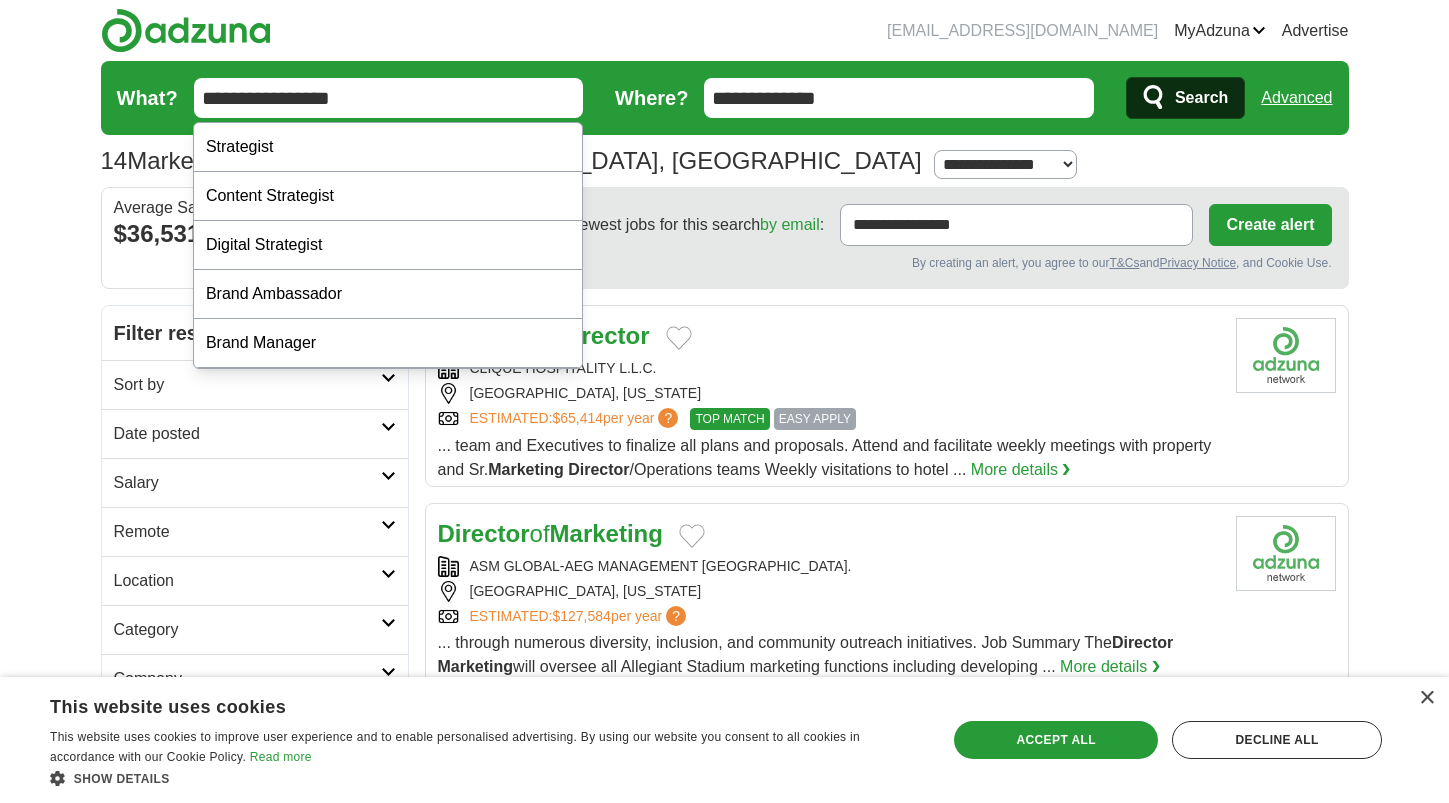 type on "**********" 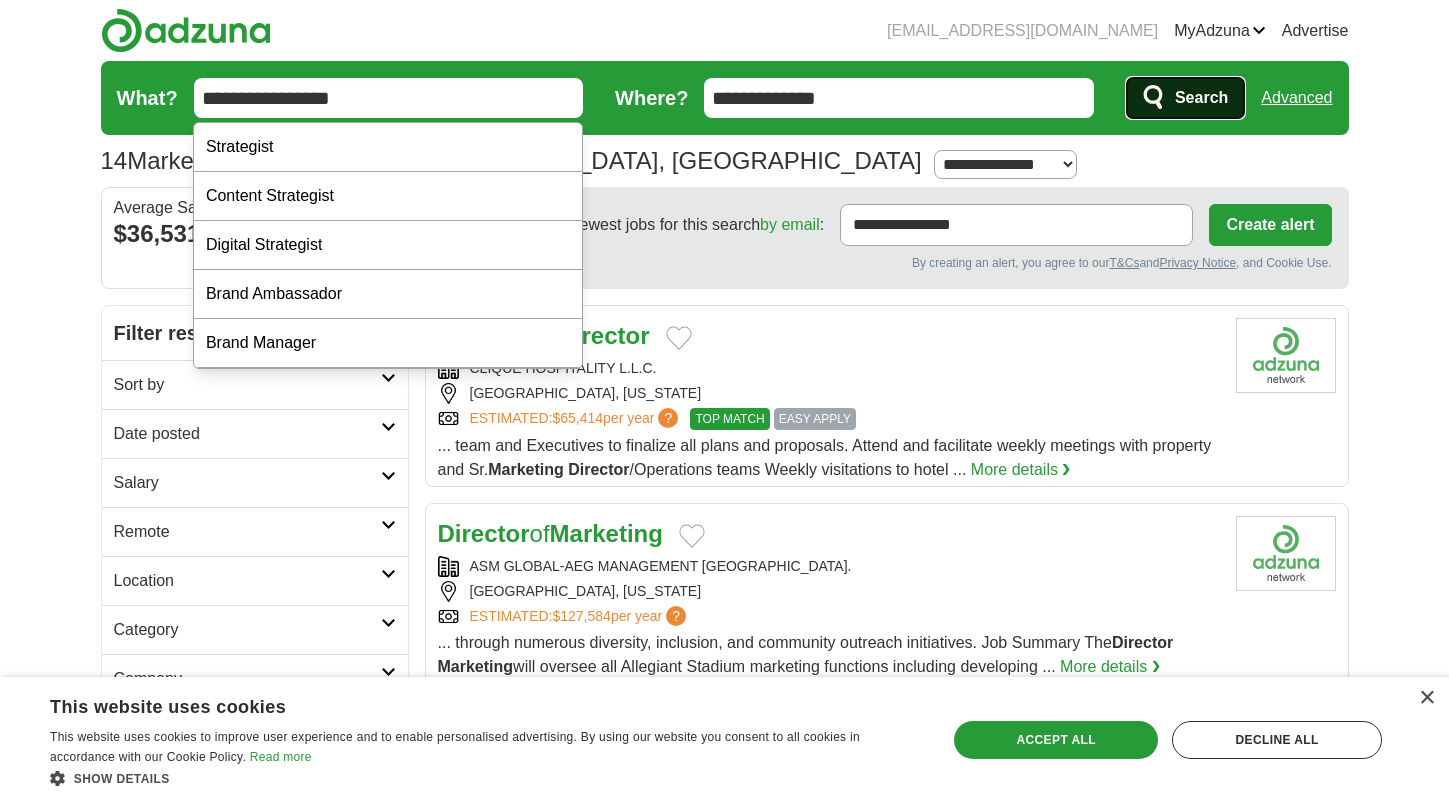 click on "Search" at bounding box center [1201, 98] 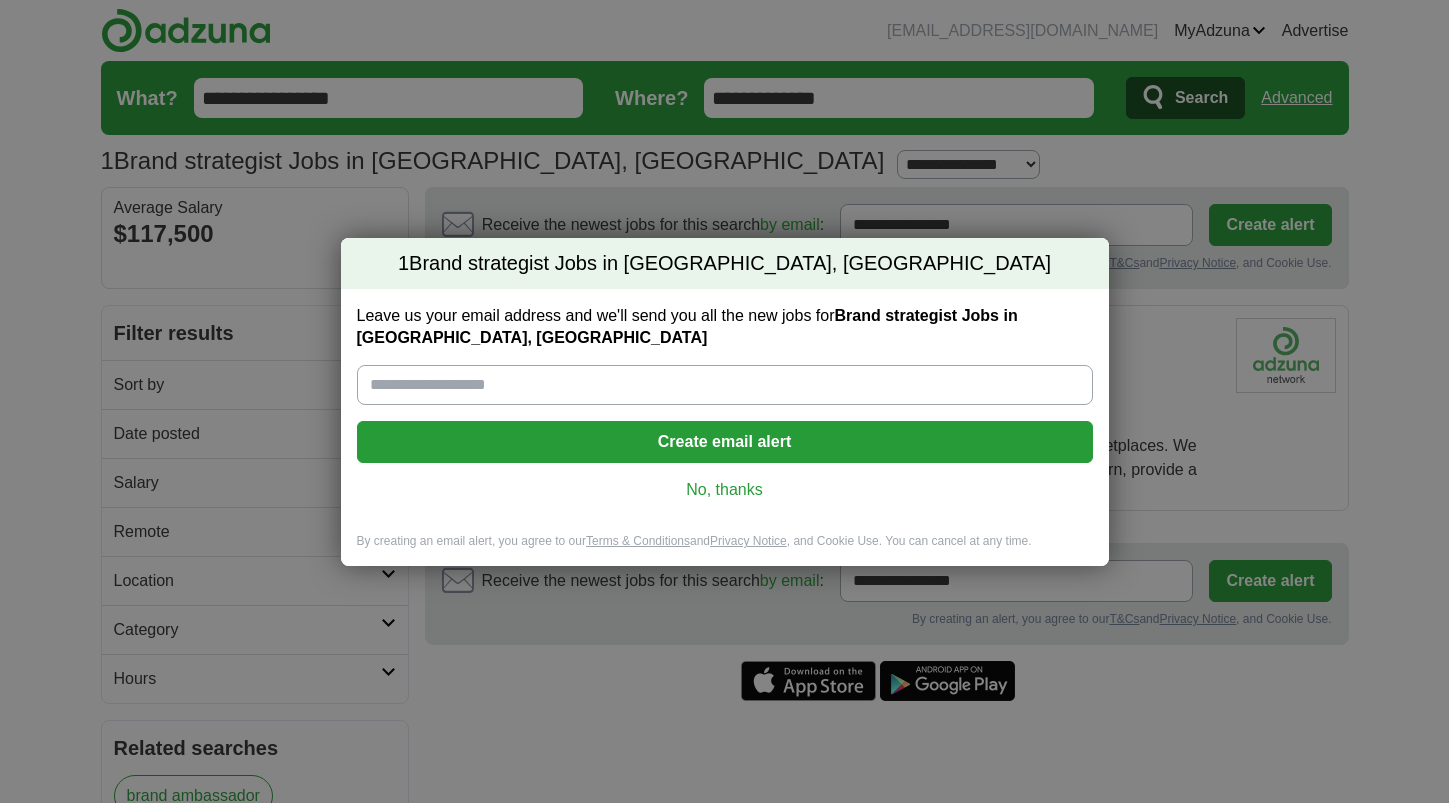 scroll, scrollTop: 0, scrollLeft: 0, axis: both 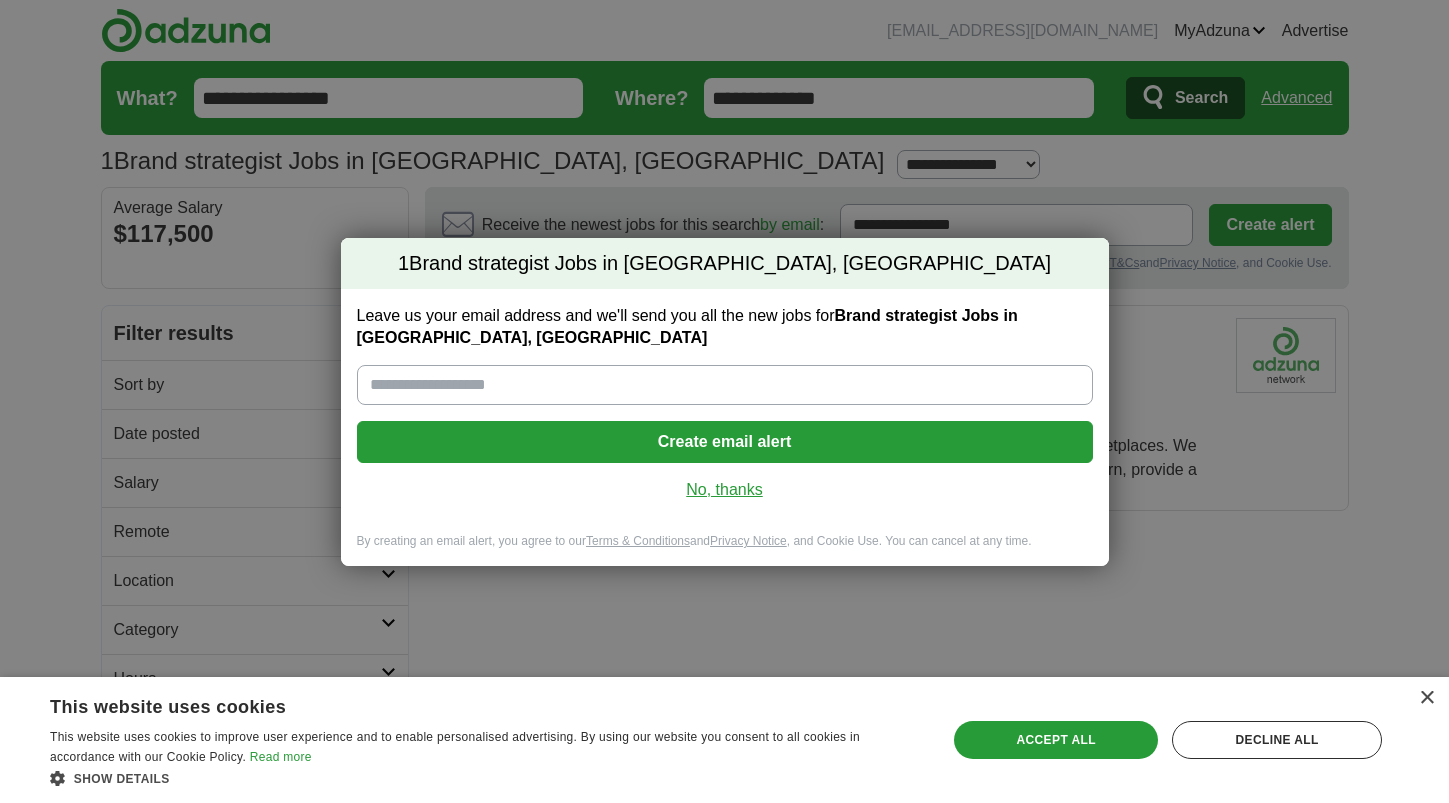 click on "No, thanks" at bounding box center (725, 490) 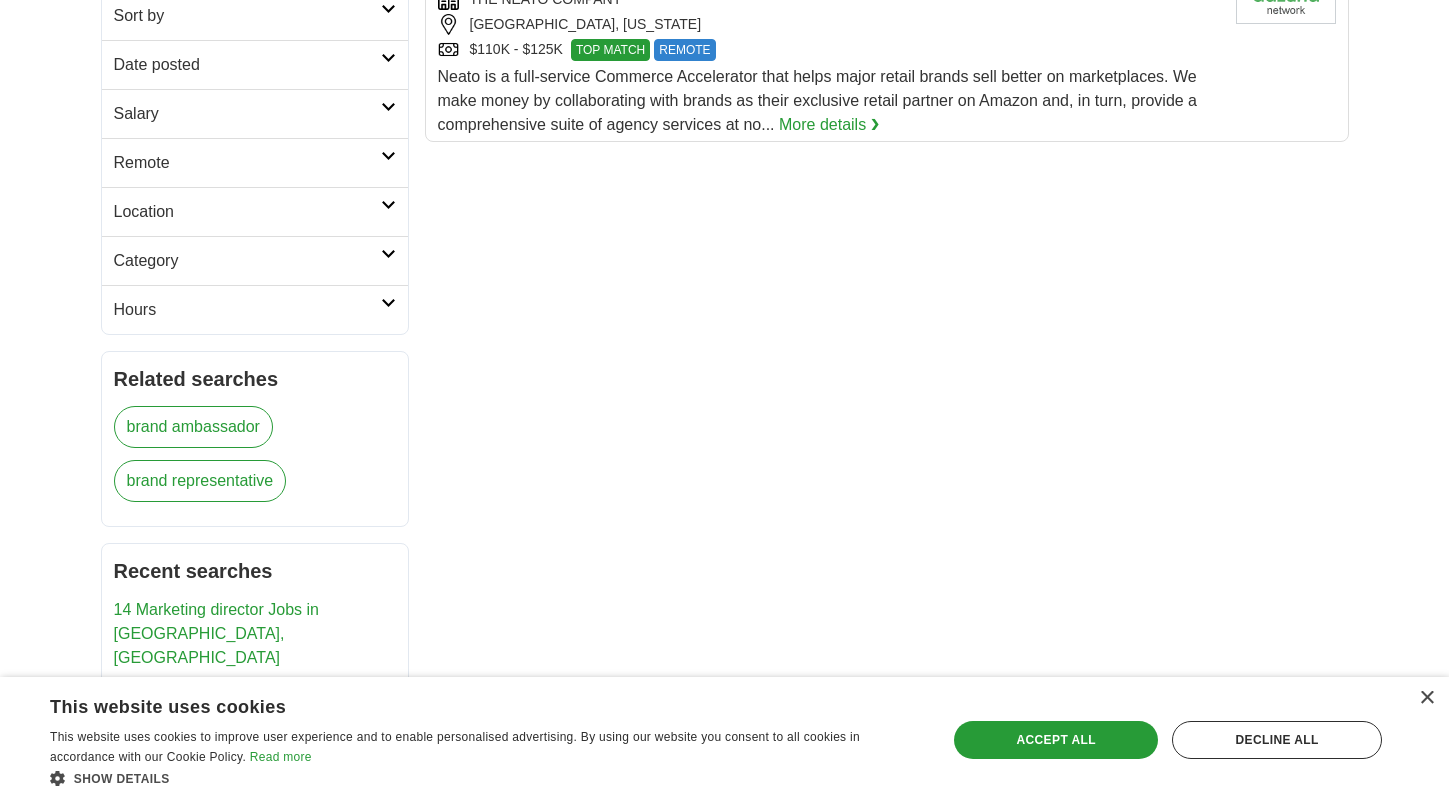 scroll, scrollTop: 0, scrollLeft: 0, axis: both 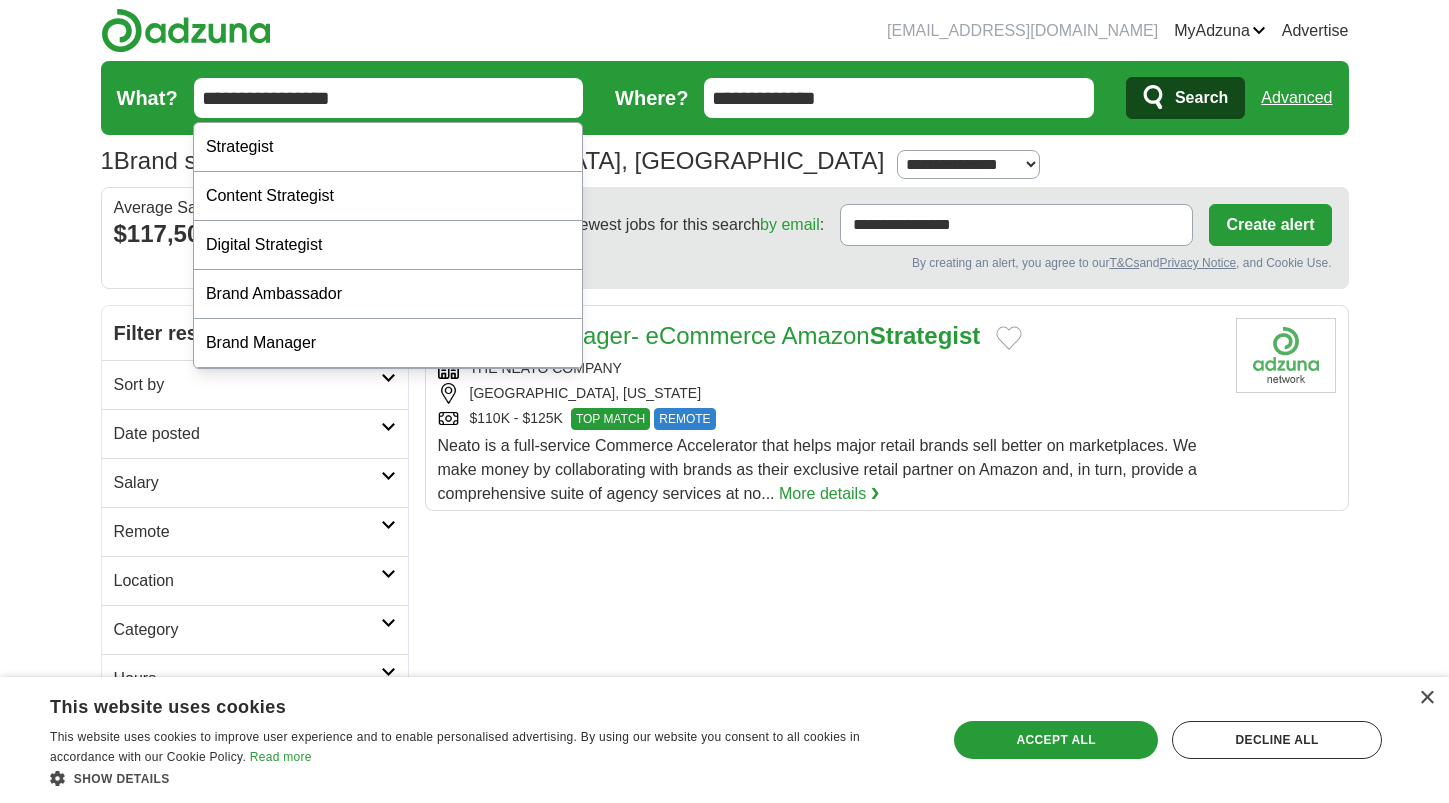 drag, startPoint x: 376, startPoint y: 105, endPoint x: 150, endPoint y: 89, distance: 226.56566 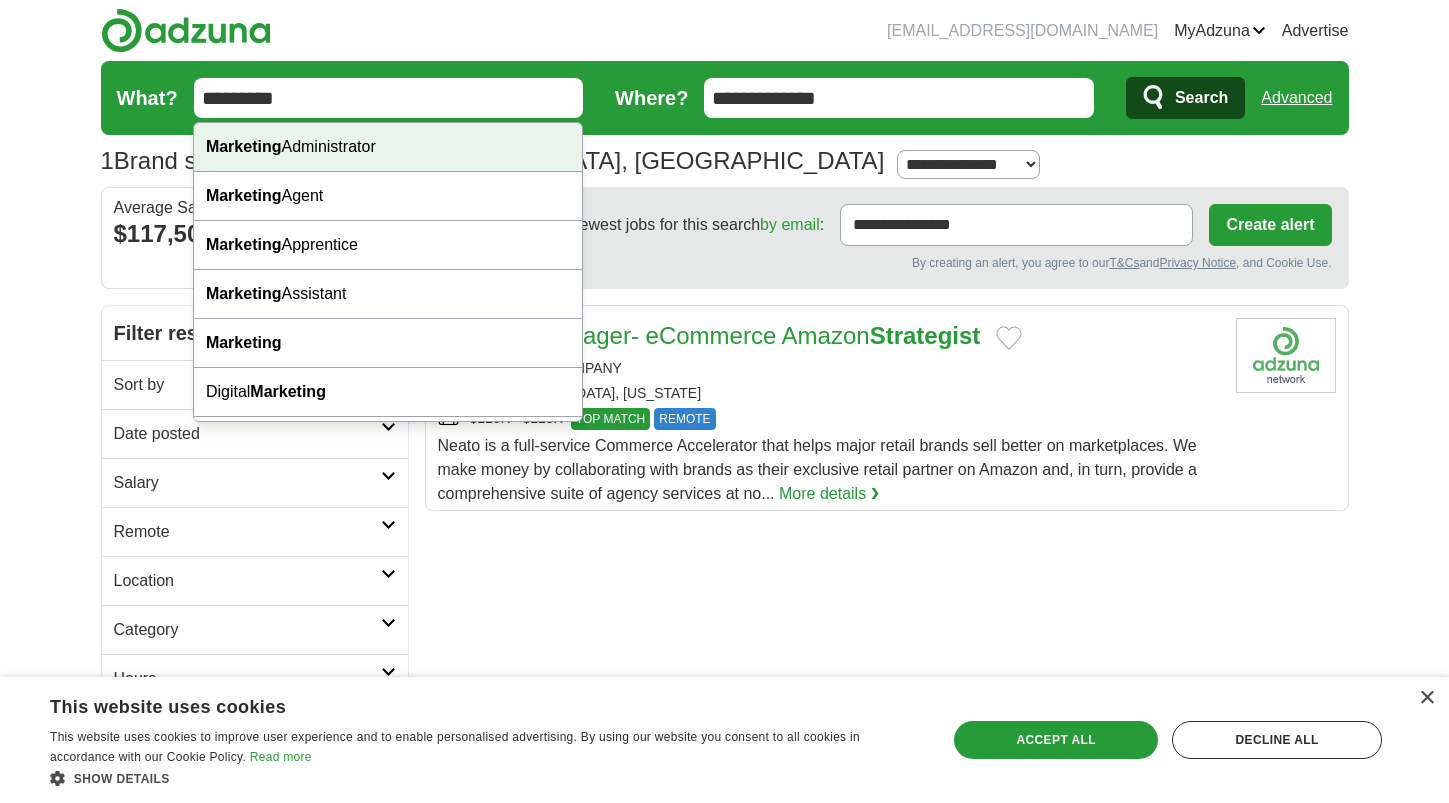 click on "Marketing" at bounding box center (244, 146) 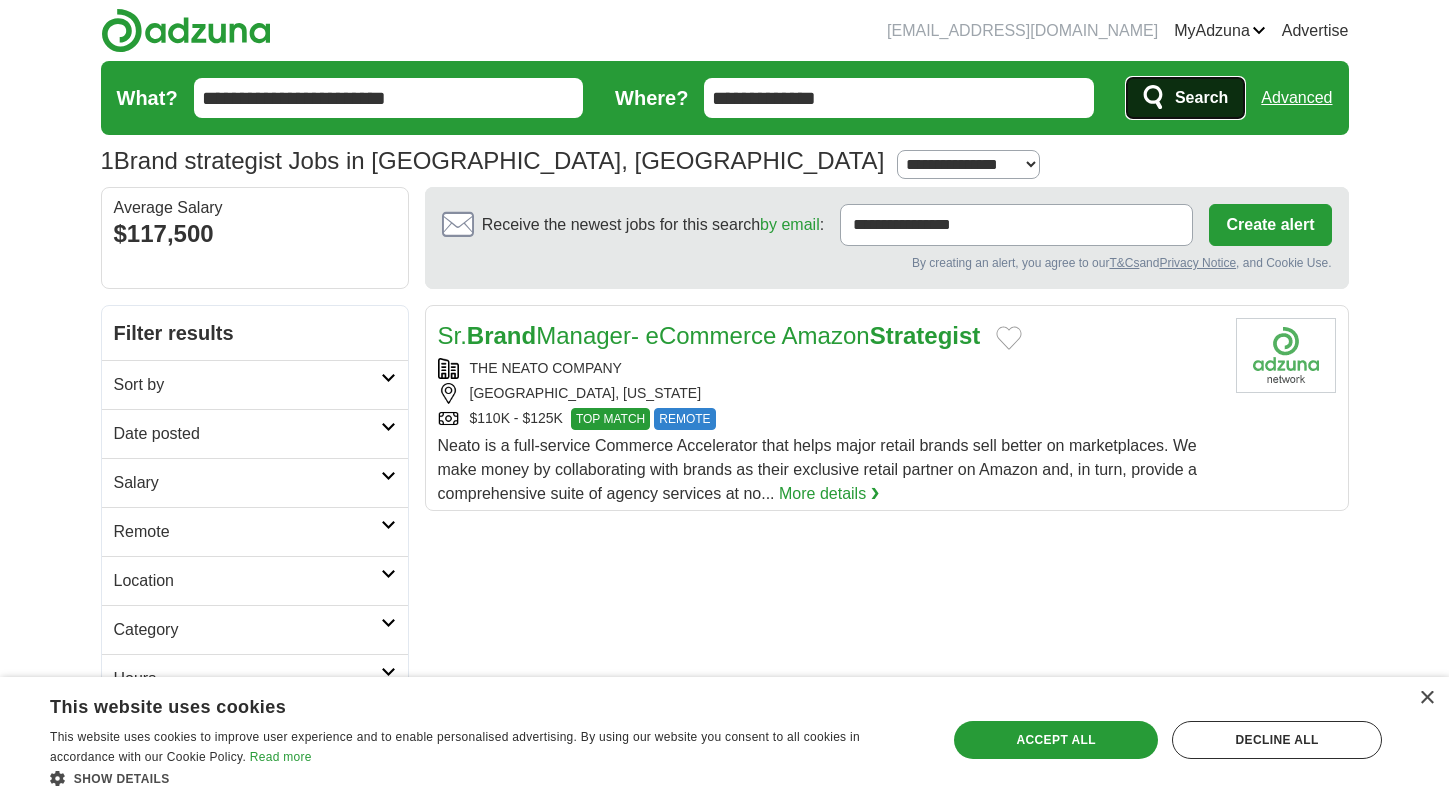click on "Search" at bounding box center [1201, 98] 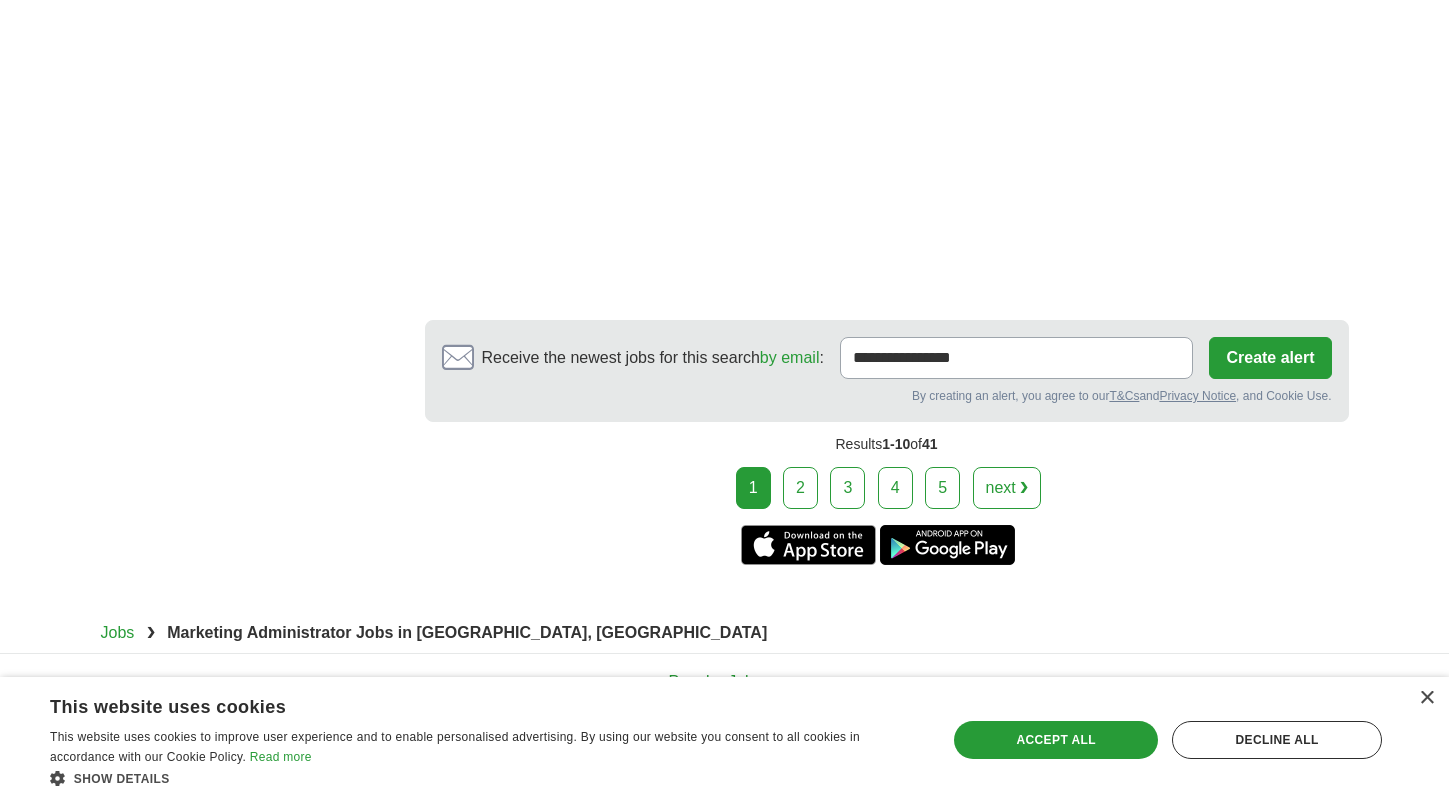 scroll, scrollTop: 3400, scrollLeft: 0, axis: vertical 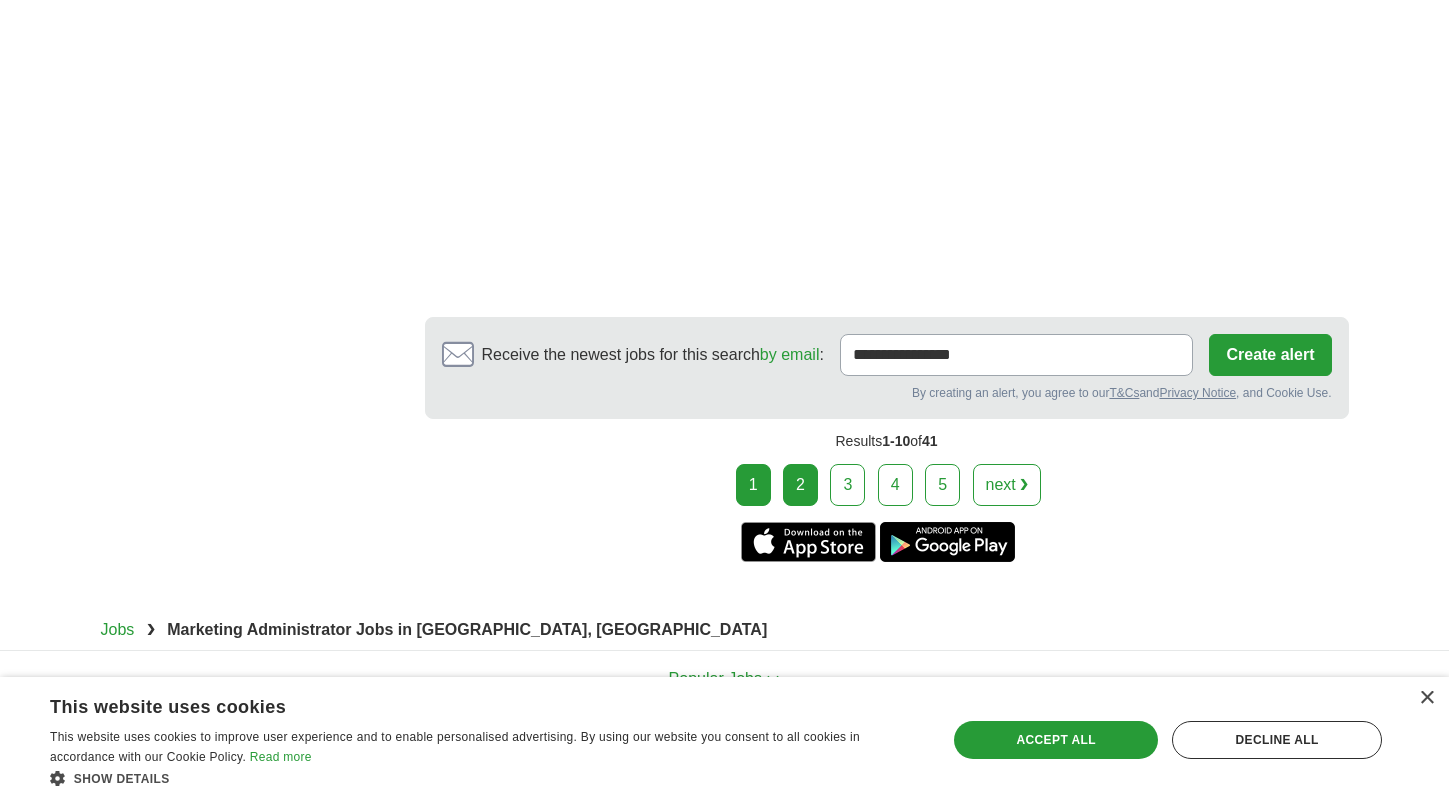 click on "2" at bounding box center [800, 485] 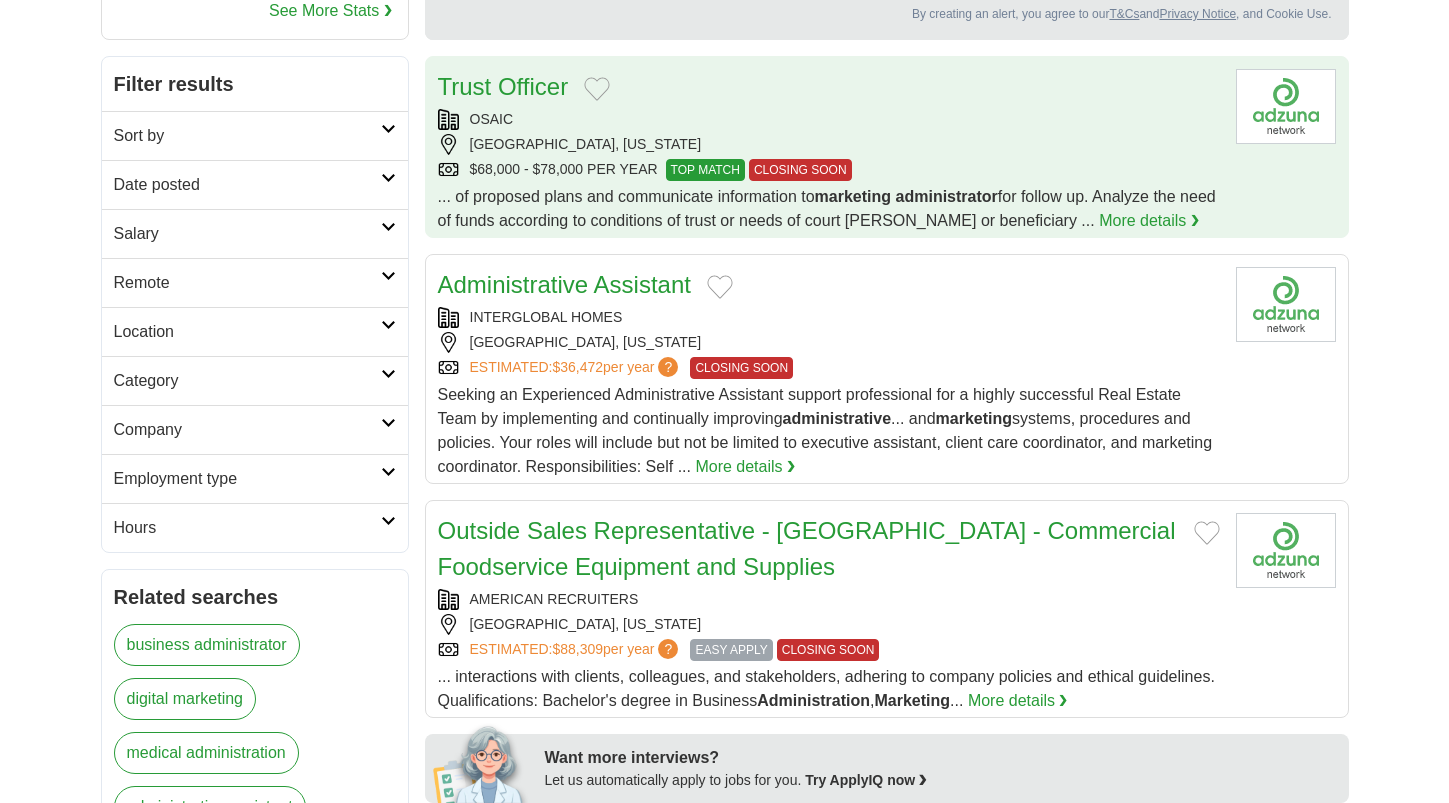 scroll, scrollTop: 0, scrollLeft: 0, axis: both 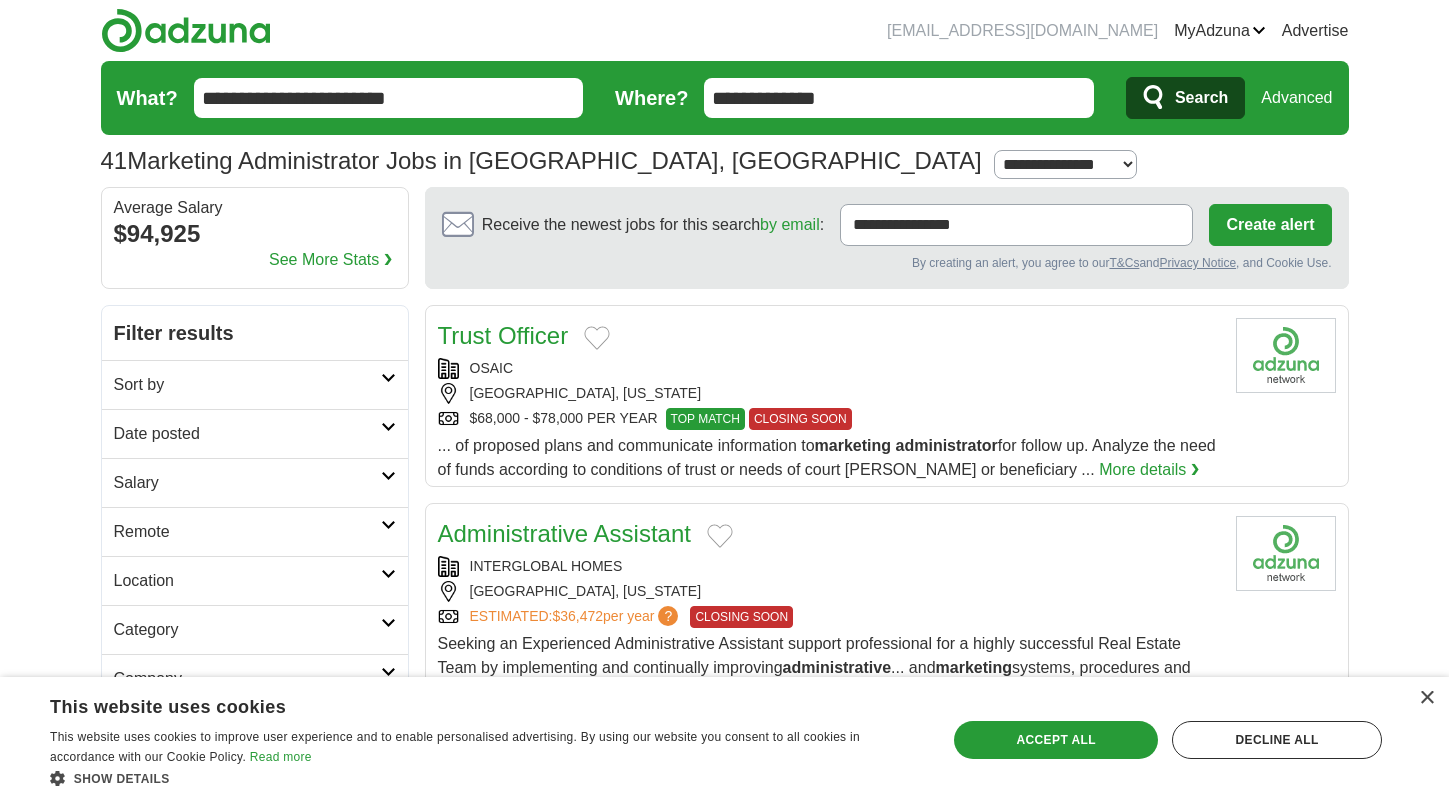 click on "Advanced" at bounding box center (1296, 98) 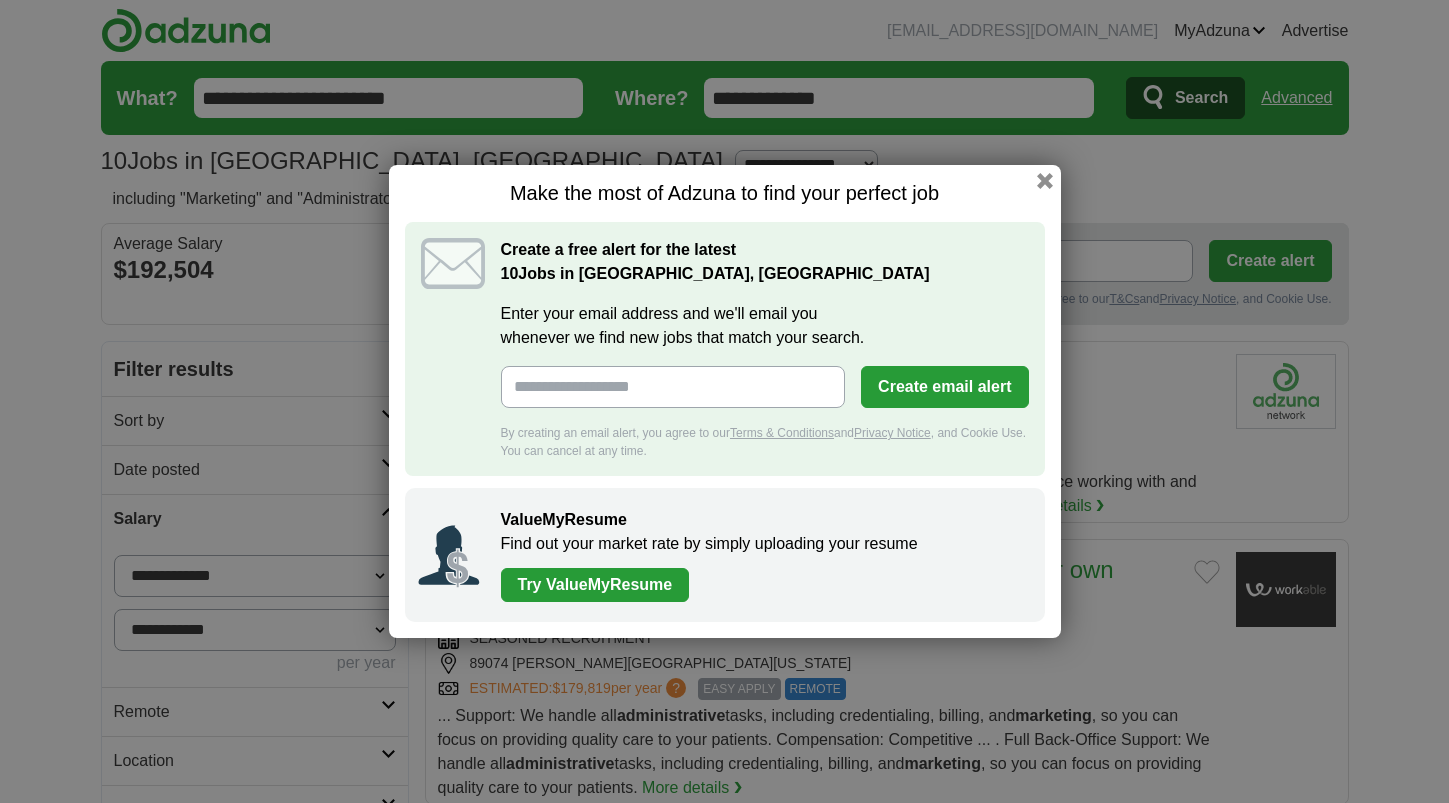 scroll, scrollTop: 0, scrollLeft: 0, axis: both 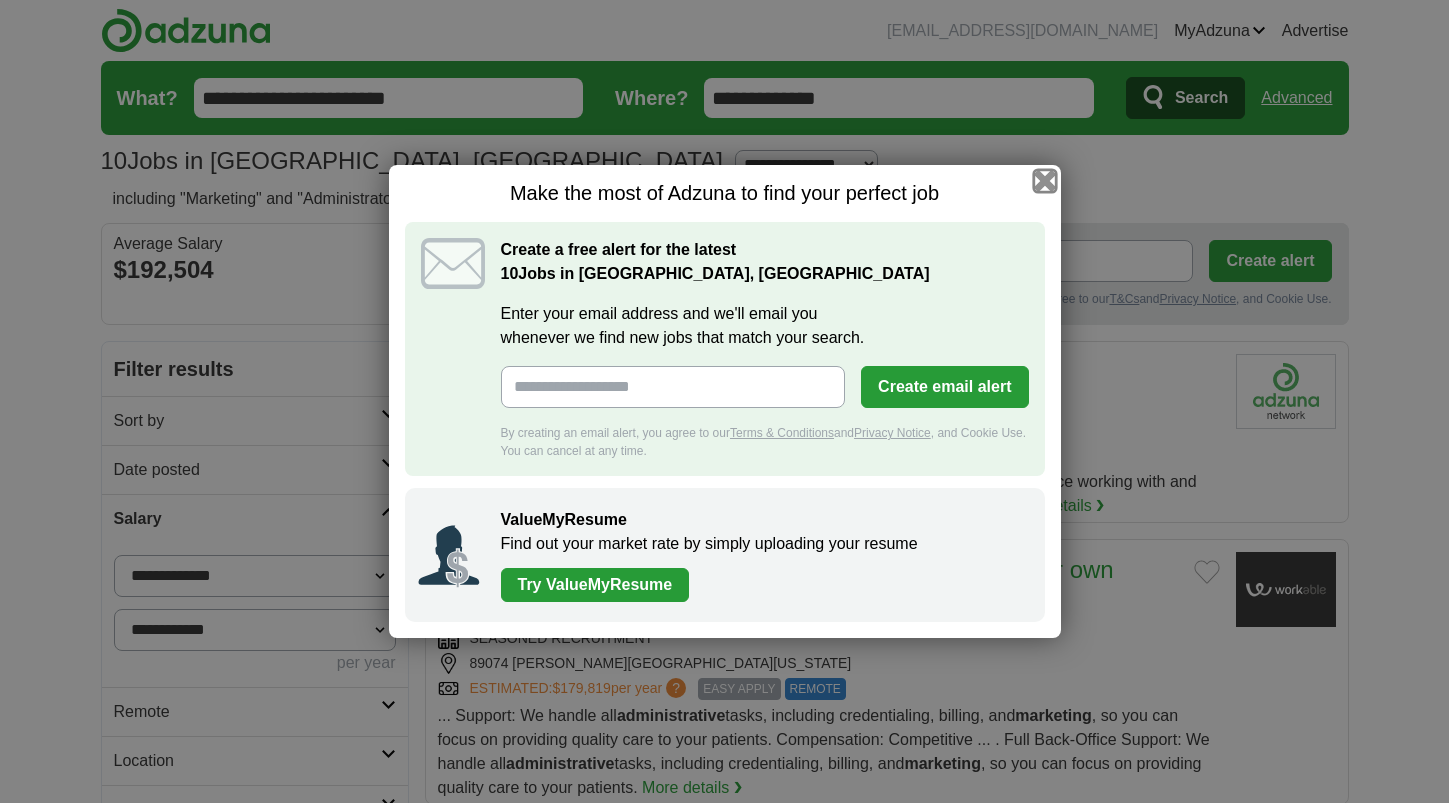 click at bounding box center (1044, 181) 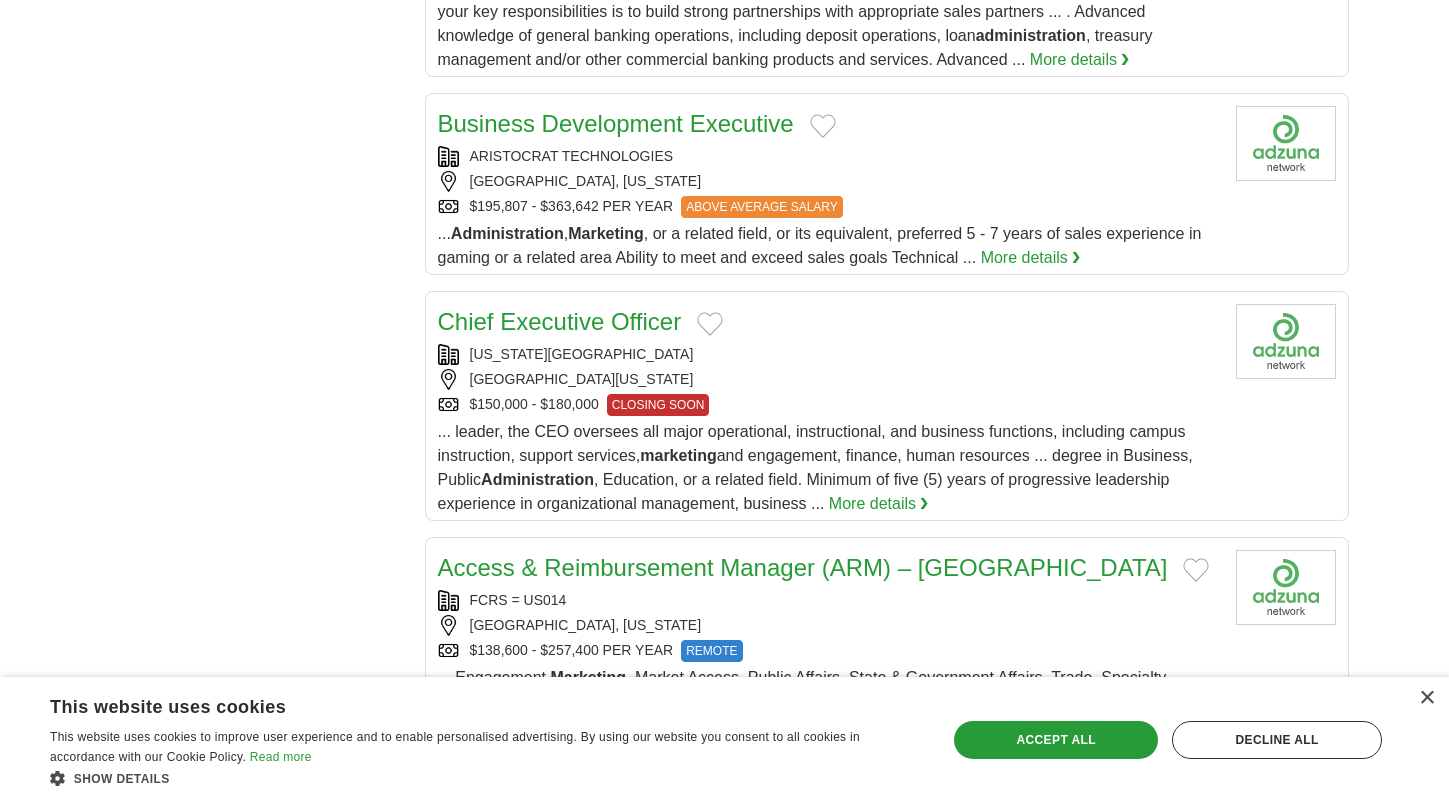 scroll, scrollTop: 2142, scrollLeft: 0, axis: vertical 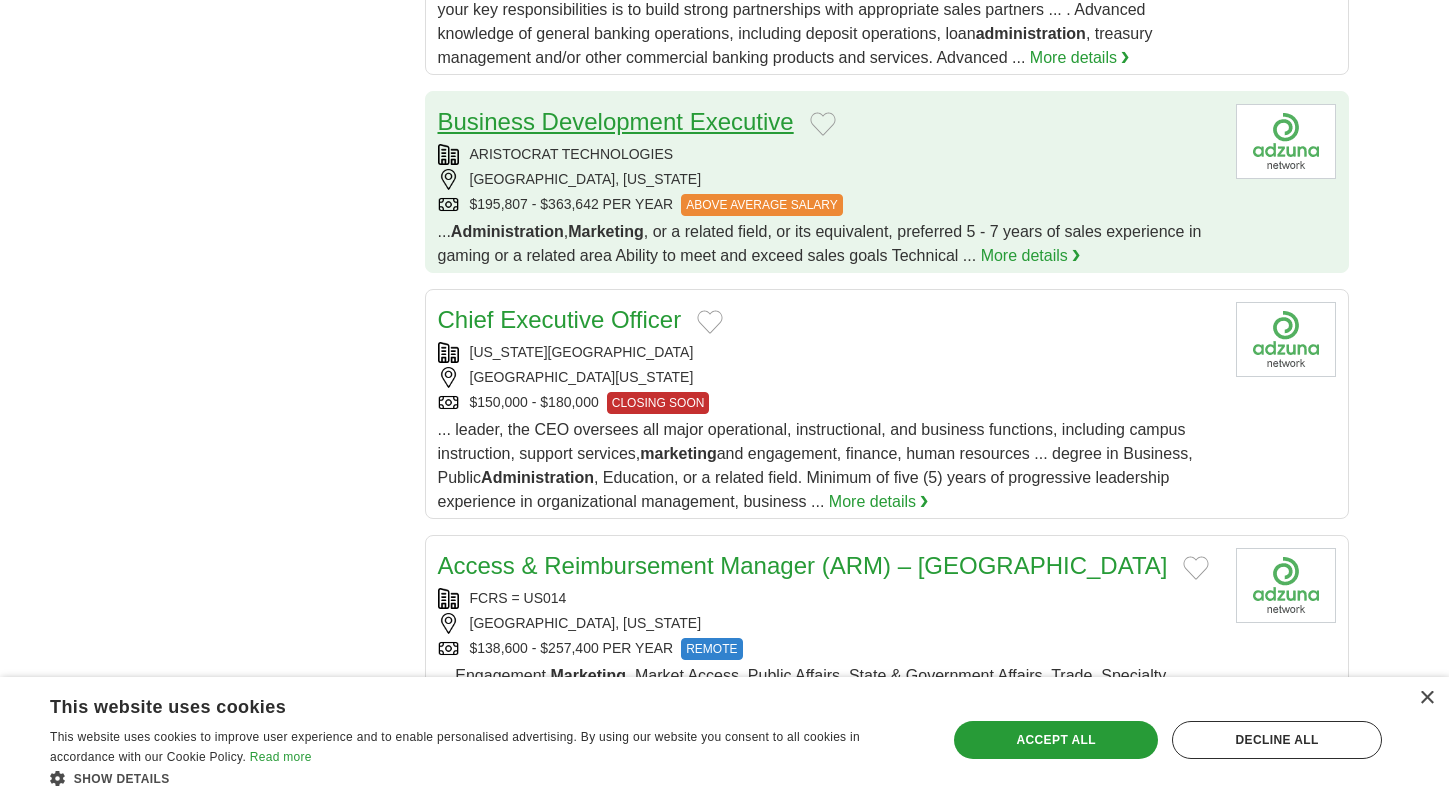 click on "Business Development Executive" at bounding box center (616, 121) 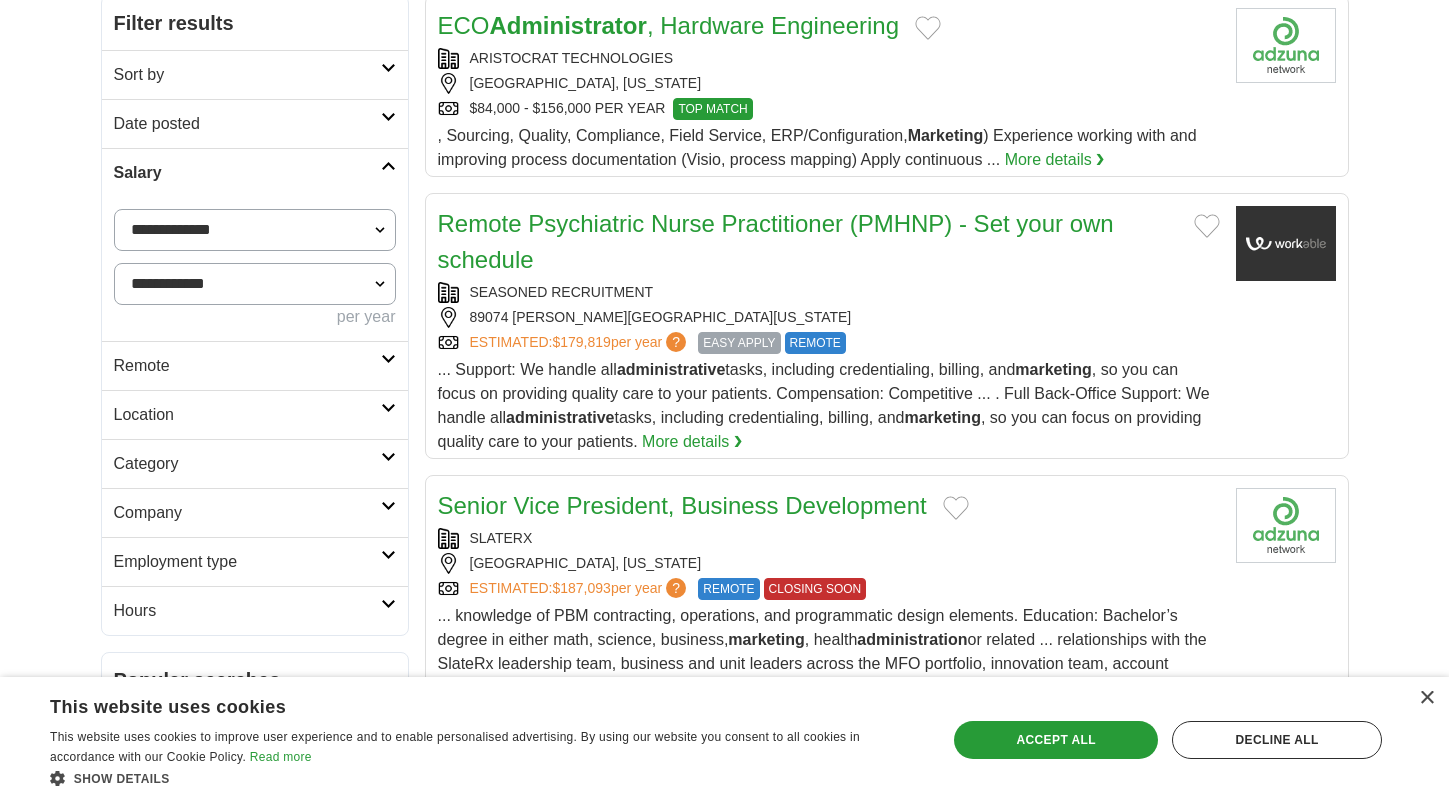 scroll, scrollTop: 0, scrollLeft: 0, axis: both 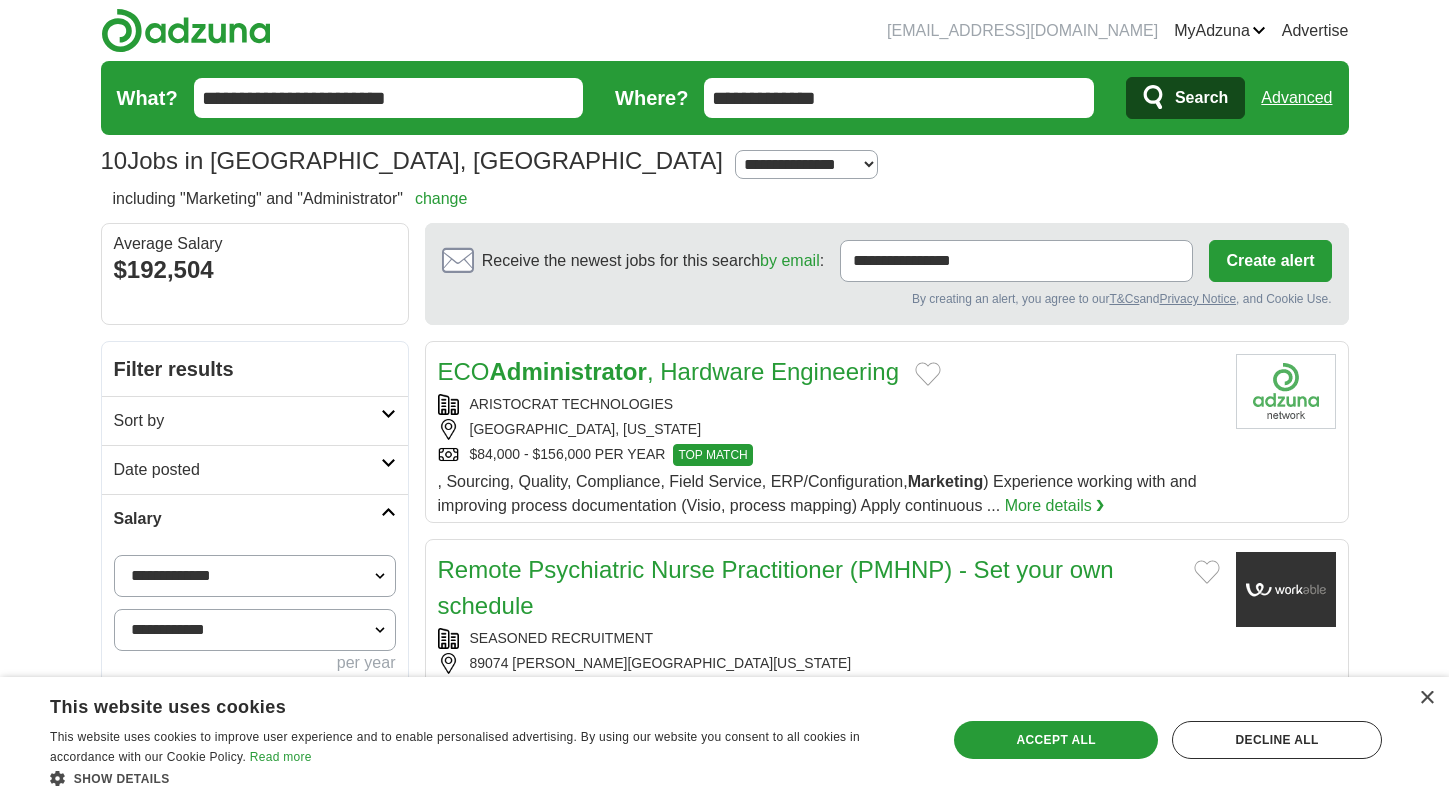 drag, startPoint x: 850, startPoint y: 104, endPoint x: 666, endPoint y: 83, distance: 185.19449 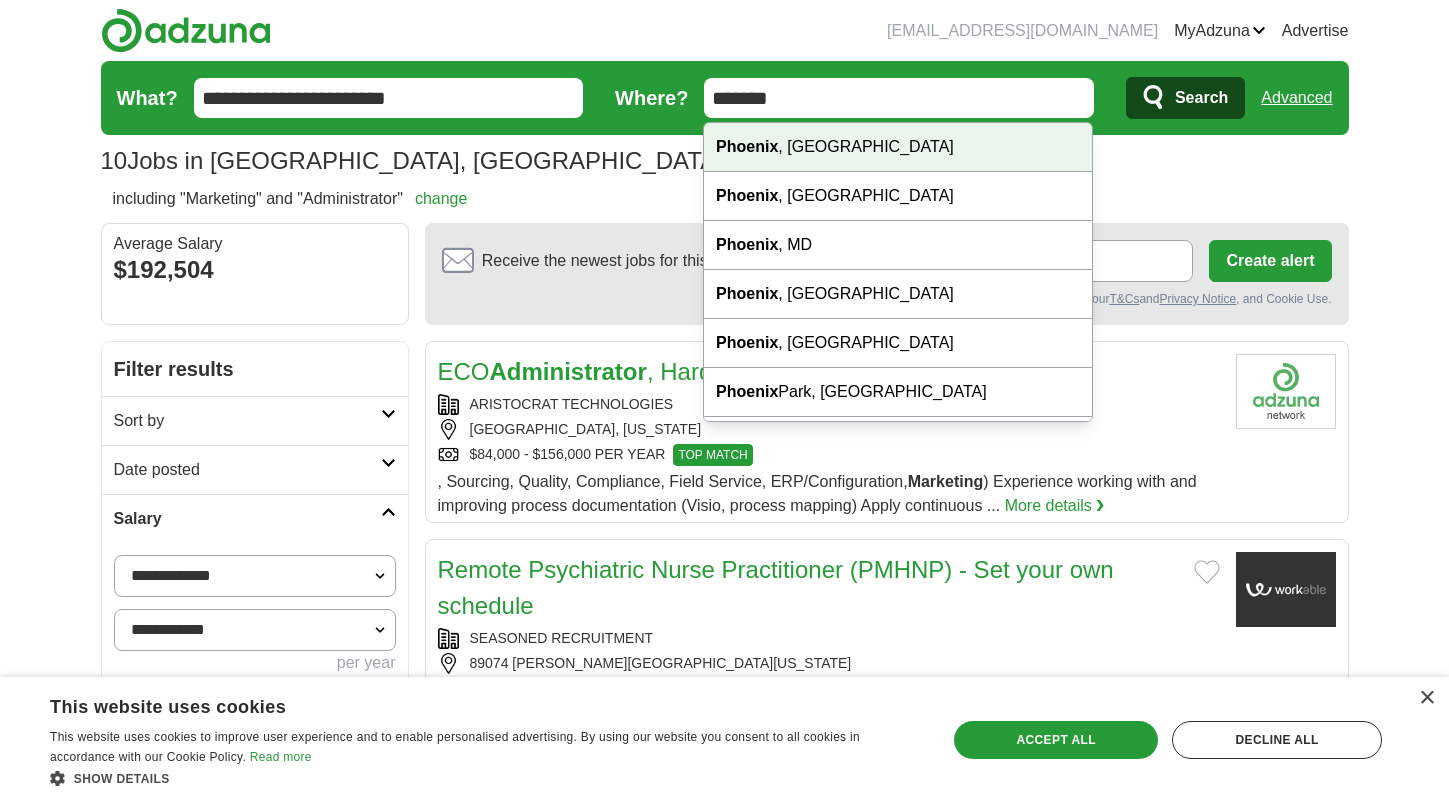 click on "Phoenix , AZ" at bounding box center [898, 147] 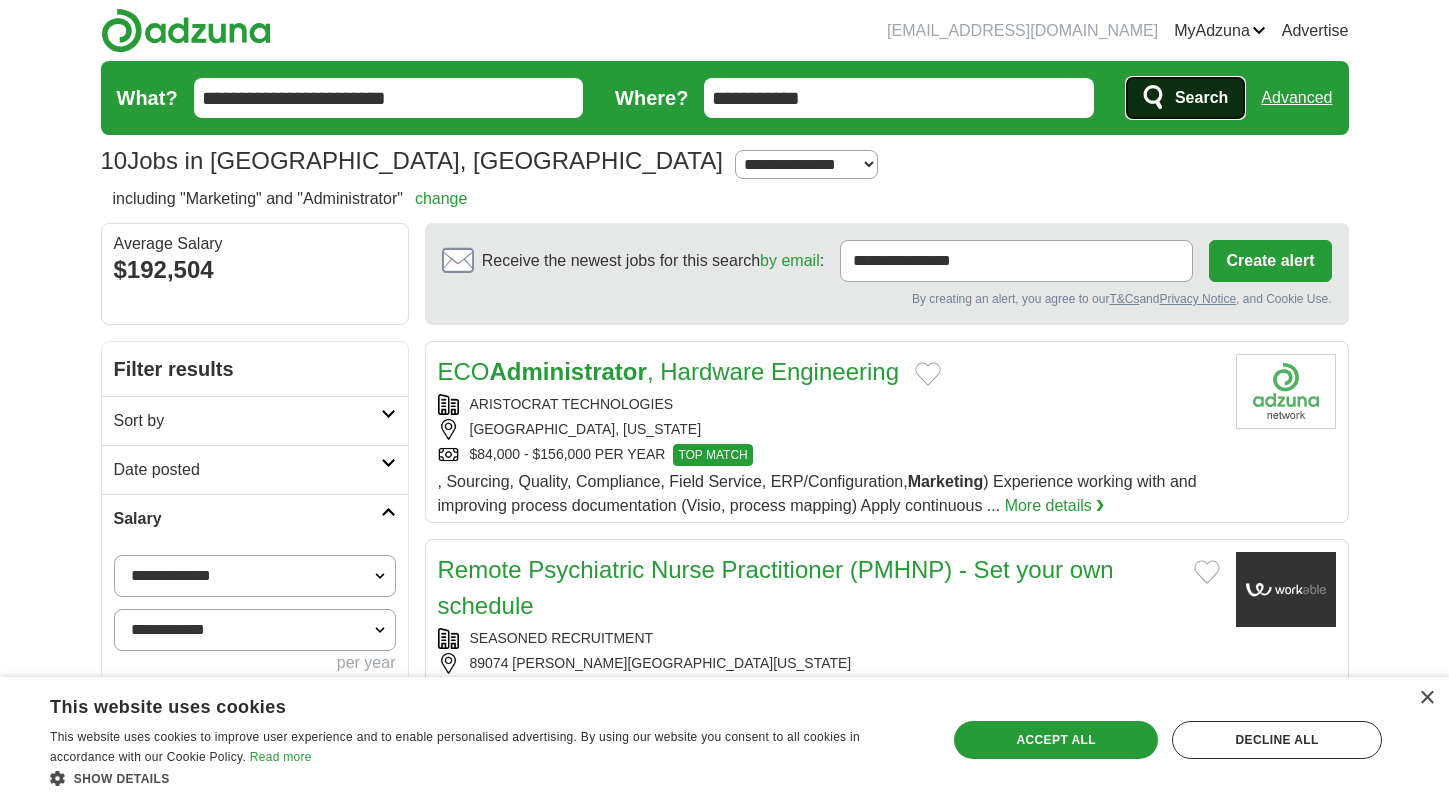 click on "Search" at bounding box center (1201, 98) 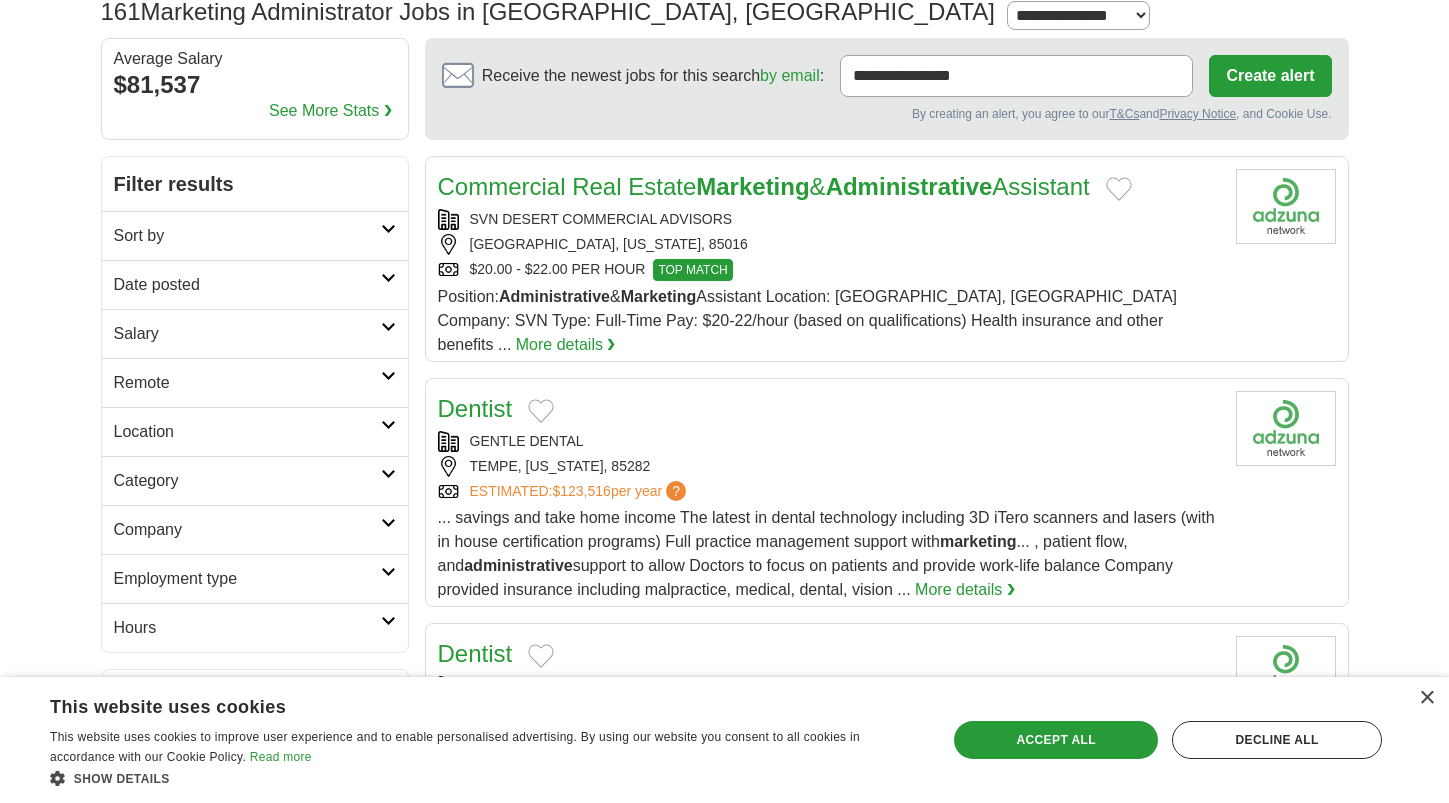 scroll, scrollTop: 0, scrollLeft: 0, axis: both 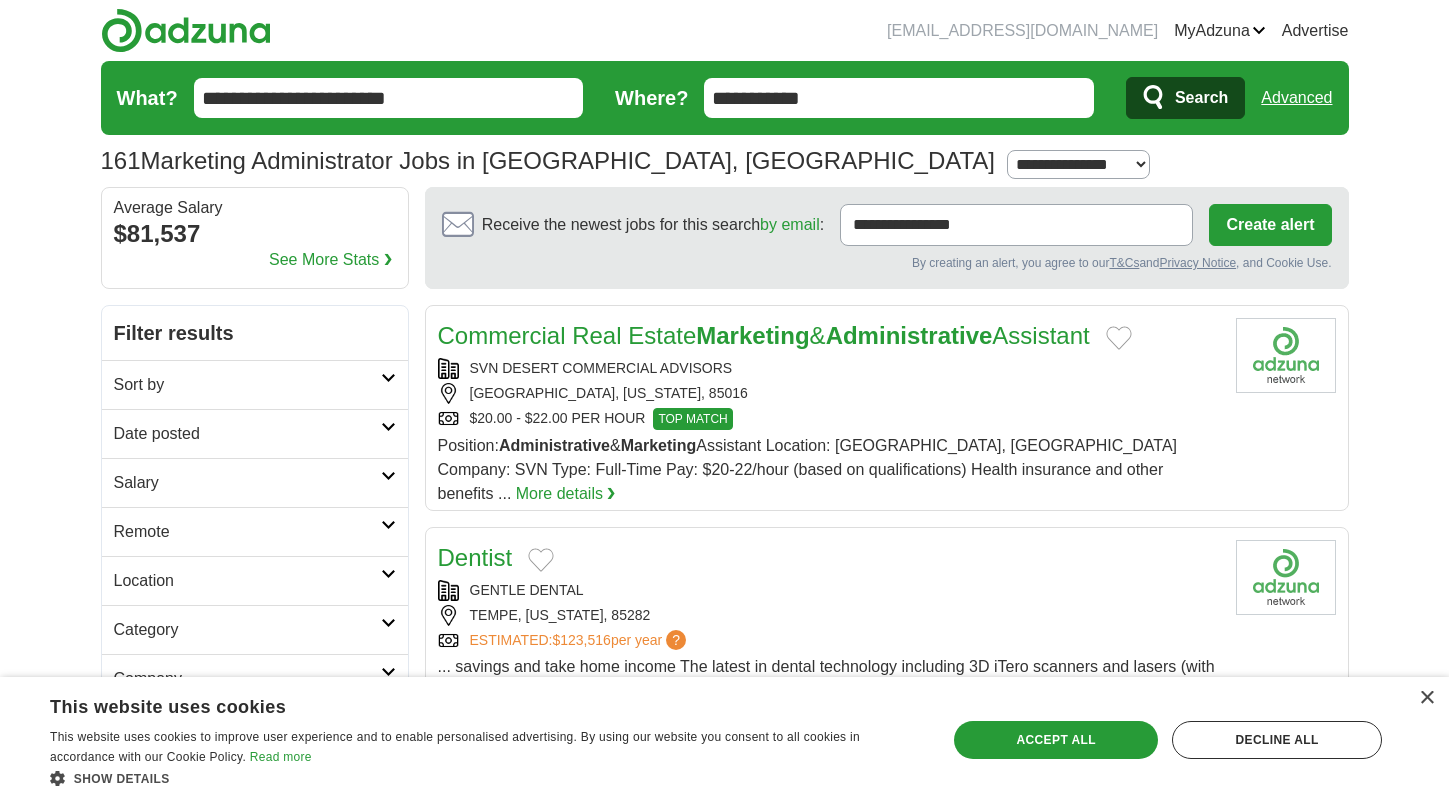 click on "**********" at bounding box center (389, 98) 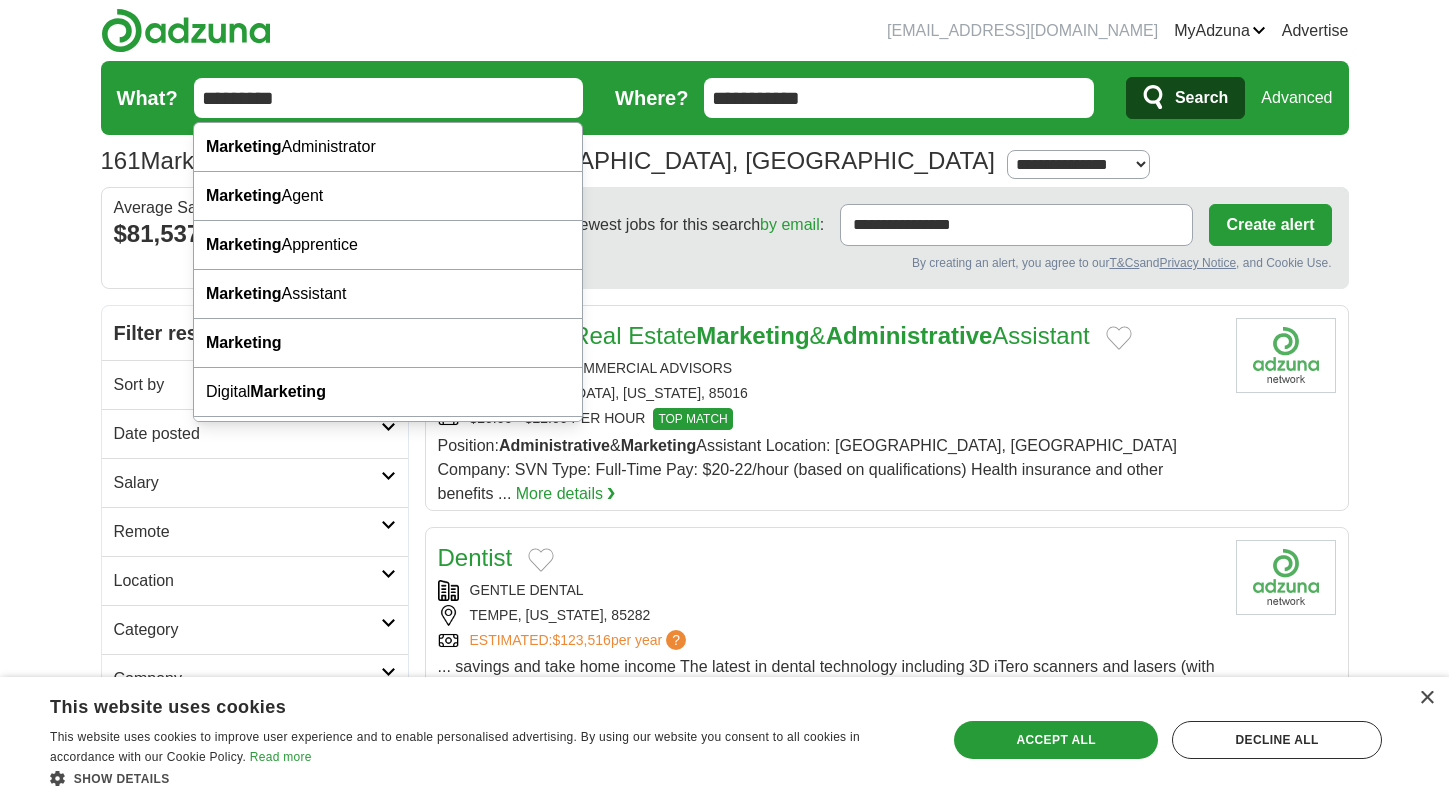 type on "*********" 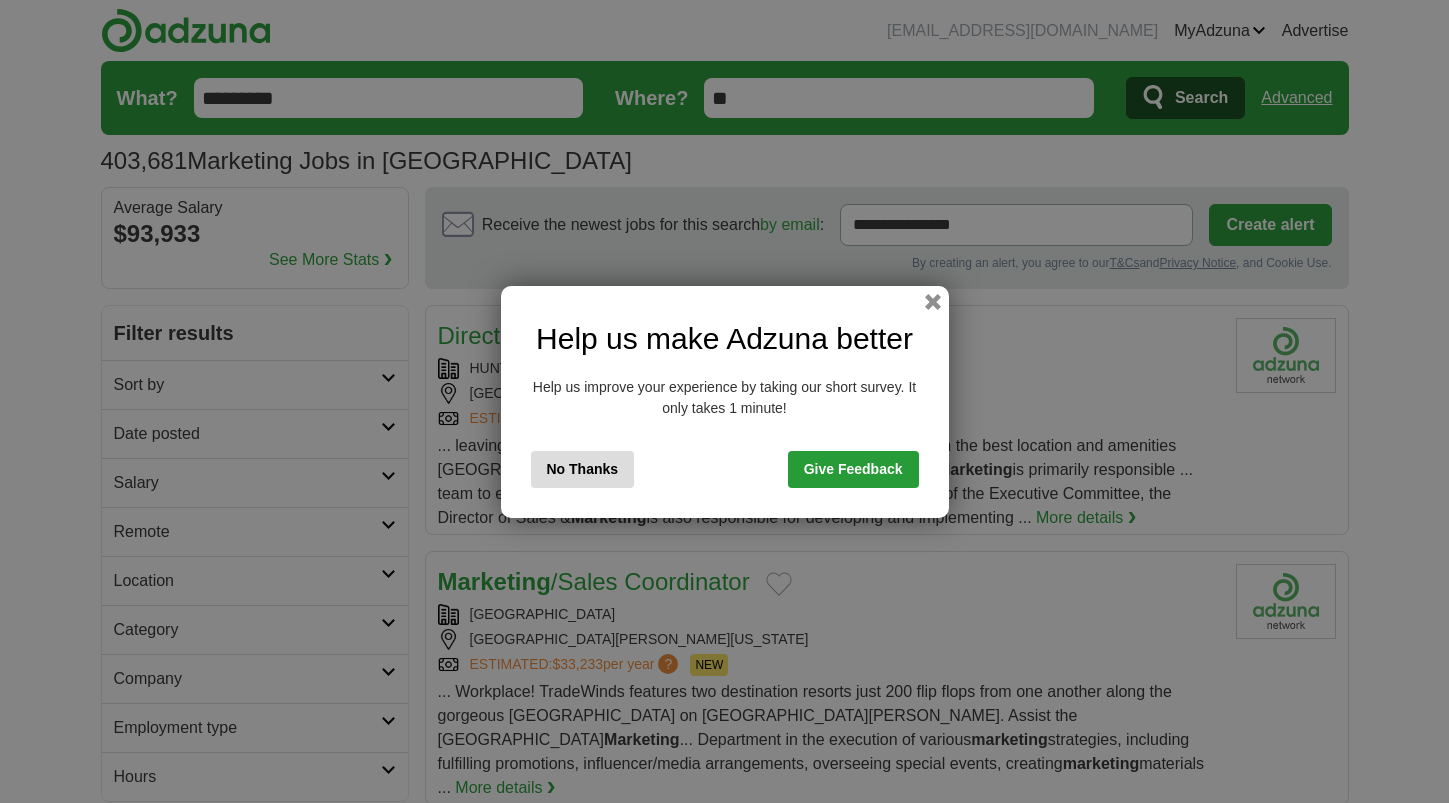 scroll, scrollTop: 0, scrollLeft: 0, axis: both 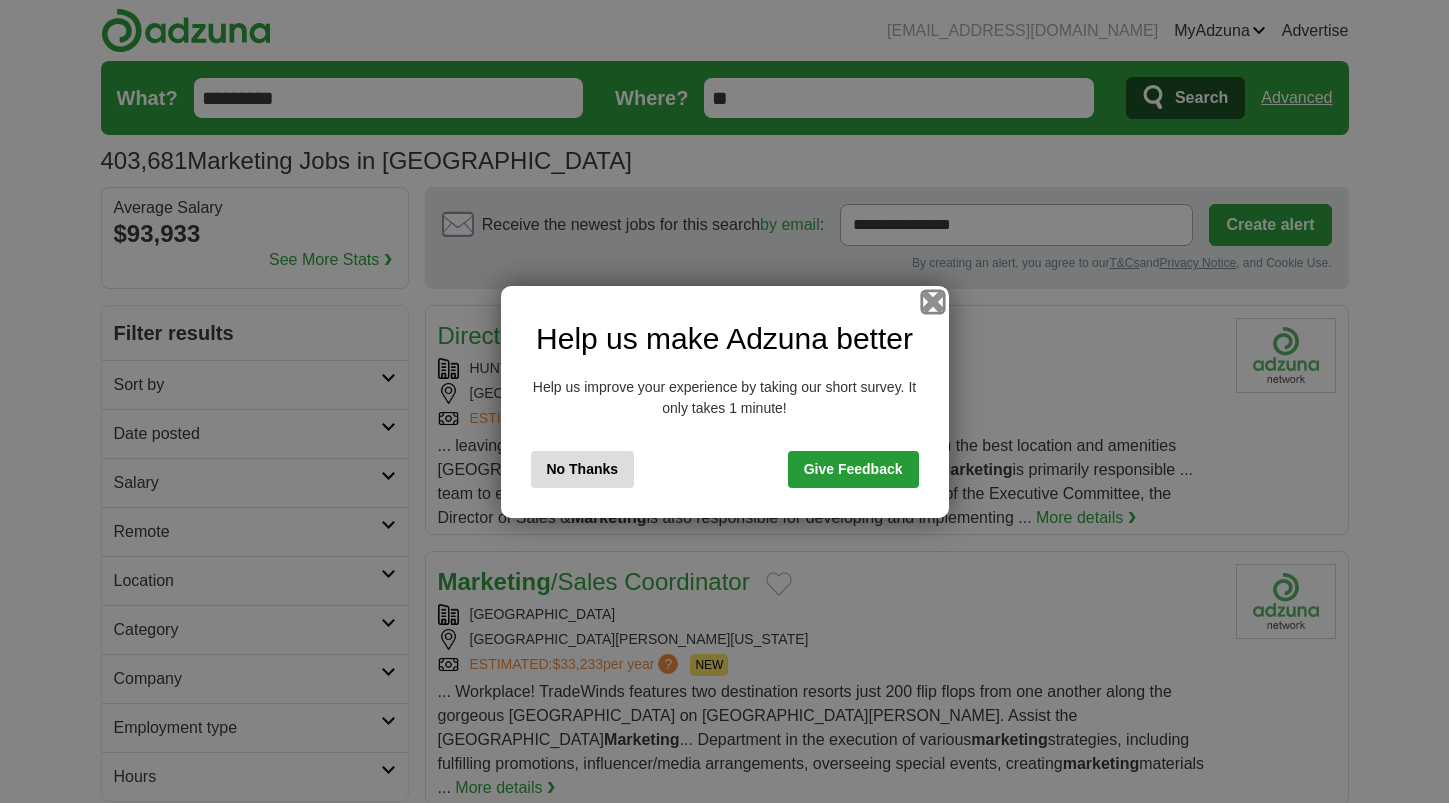 click at bounding box center [932, 301] 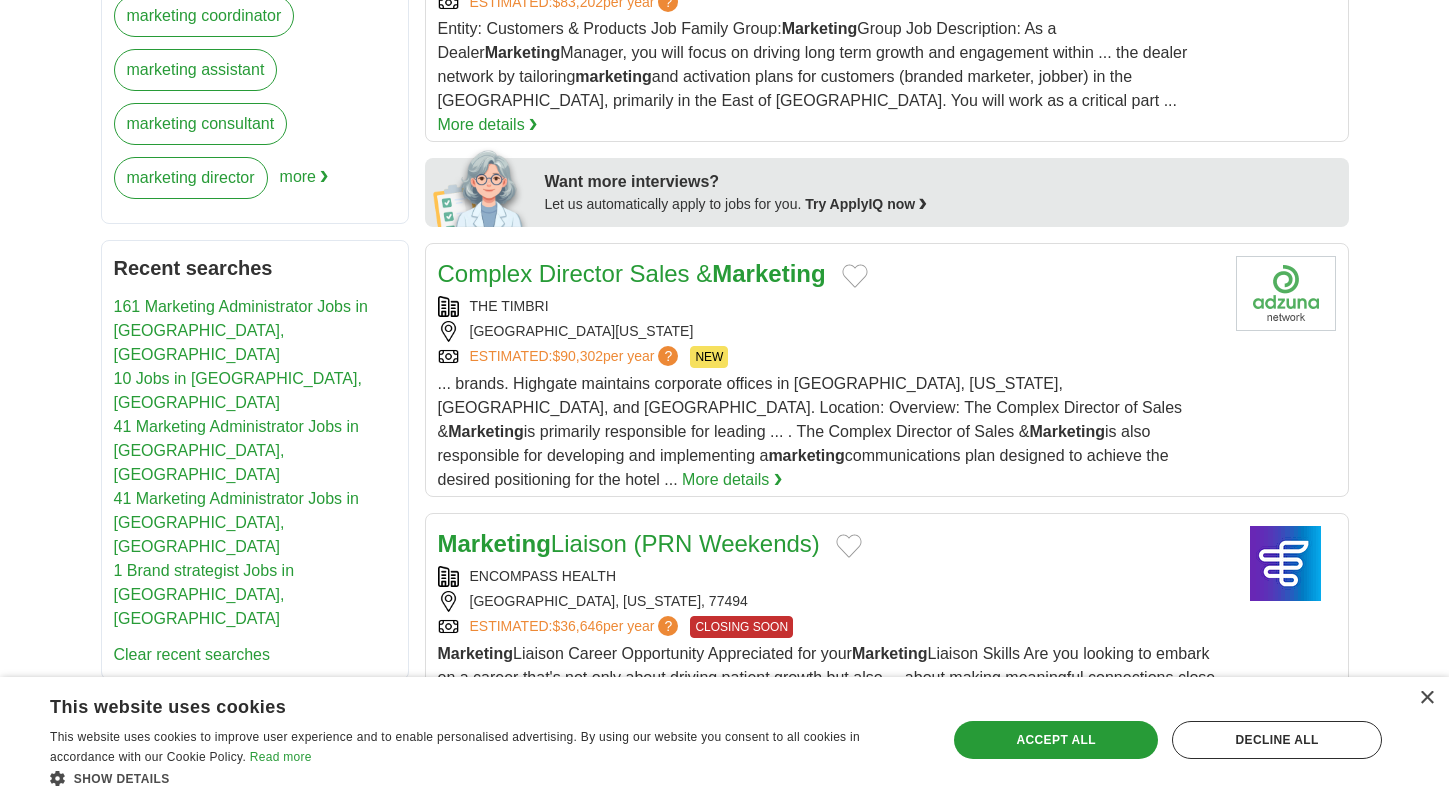scroll, scrollTop: 0, scrollLeft: 0, axis: both 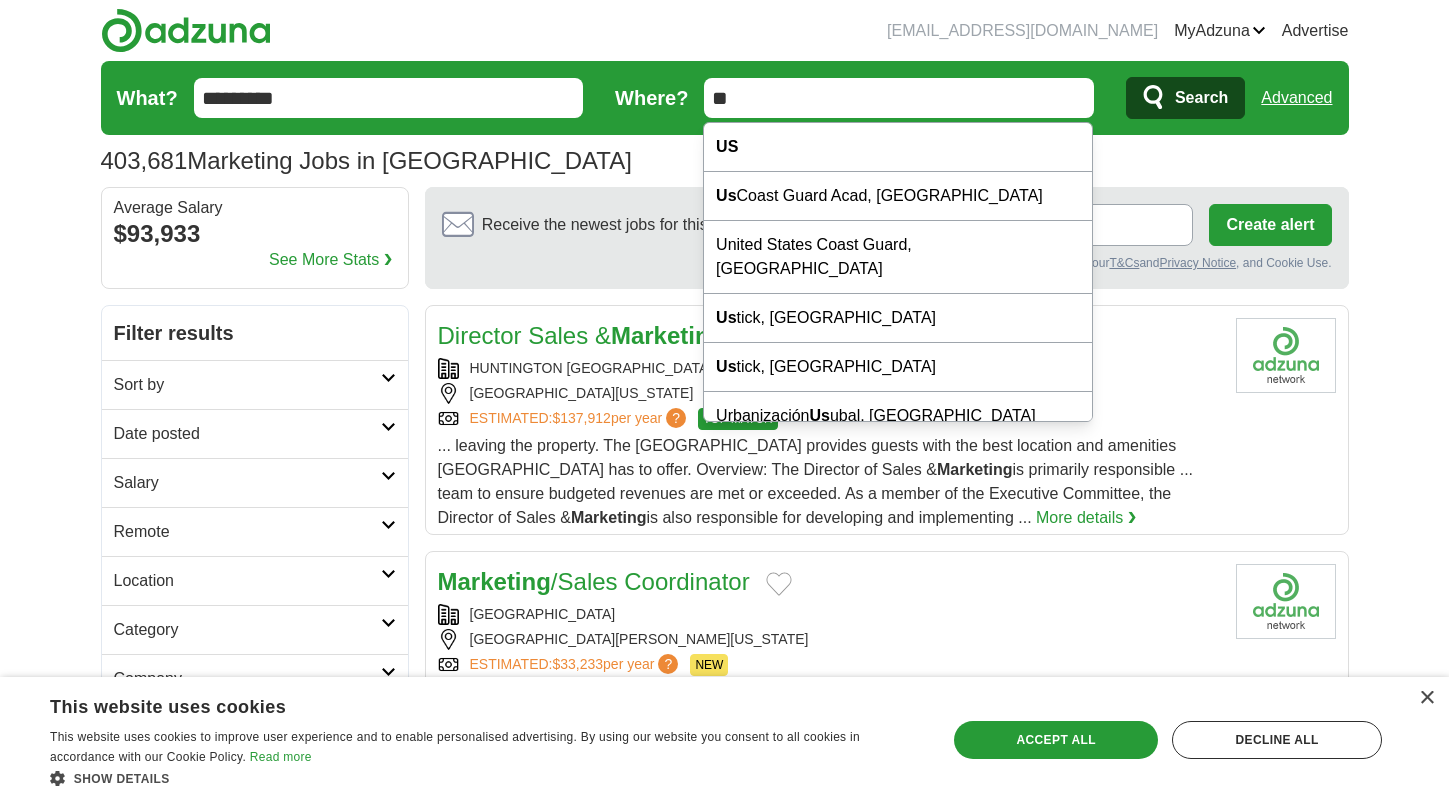 drag, startPoint x: 743, startPoint y: 99, endPoint x: 694, endPoint y: 101, distance: 49.0408 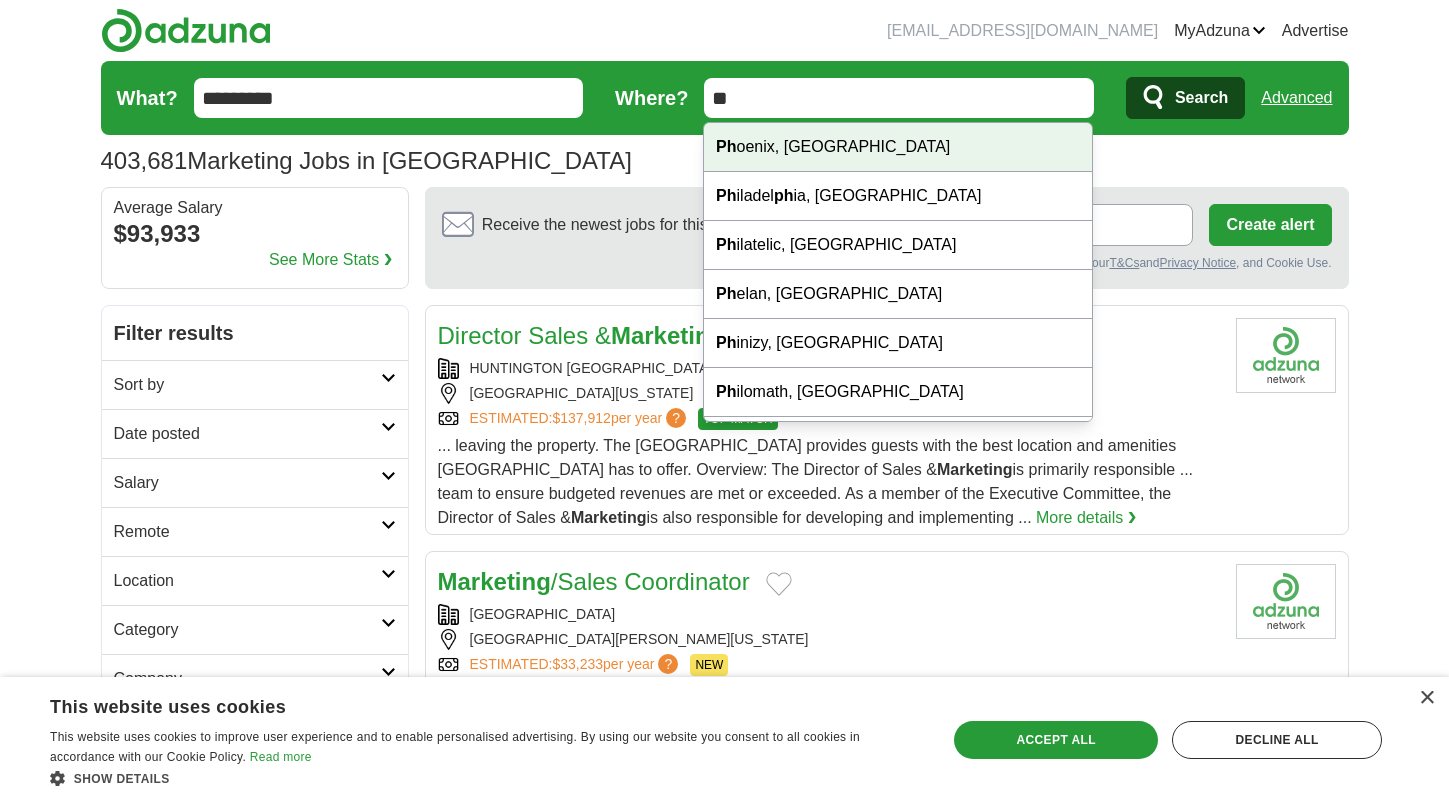 click on "Ph oenix, AZ" at bounding box center (898, 147) 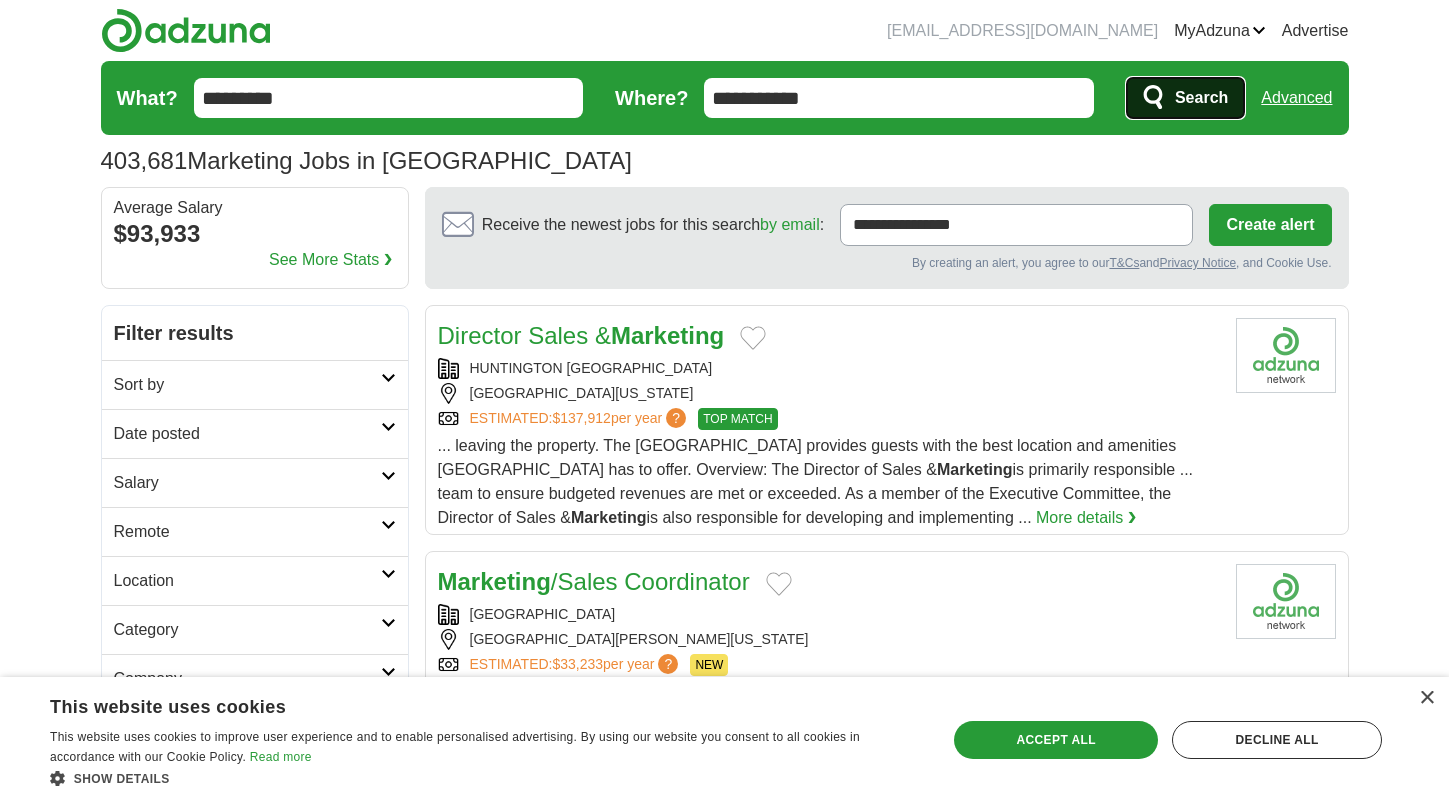 click on "Search" at bounding box center (1201, 98) 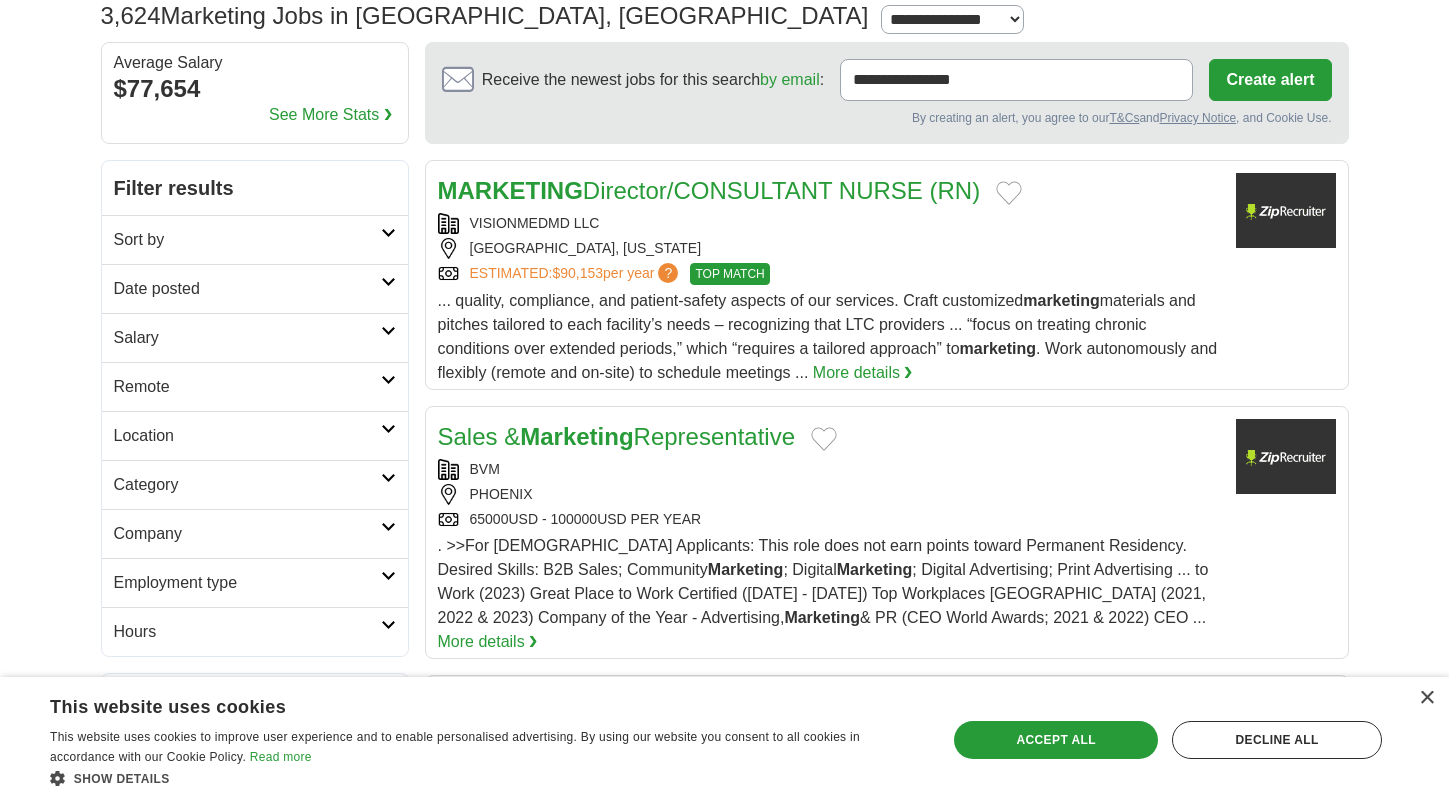 scroll, scrollTop: 0, scrollLeft: 0, axis: both 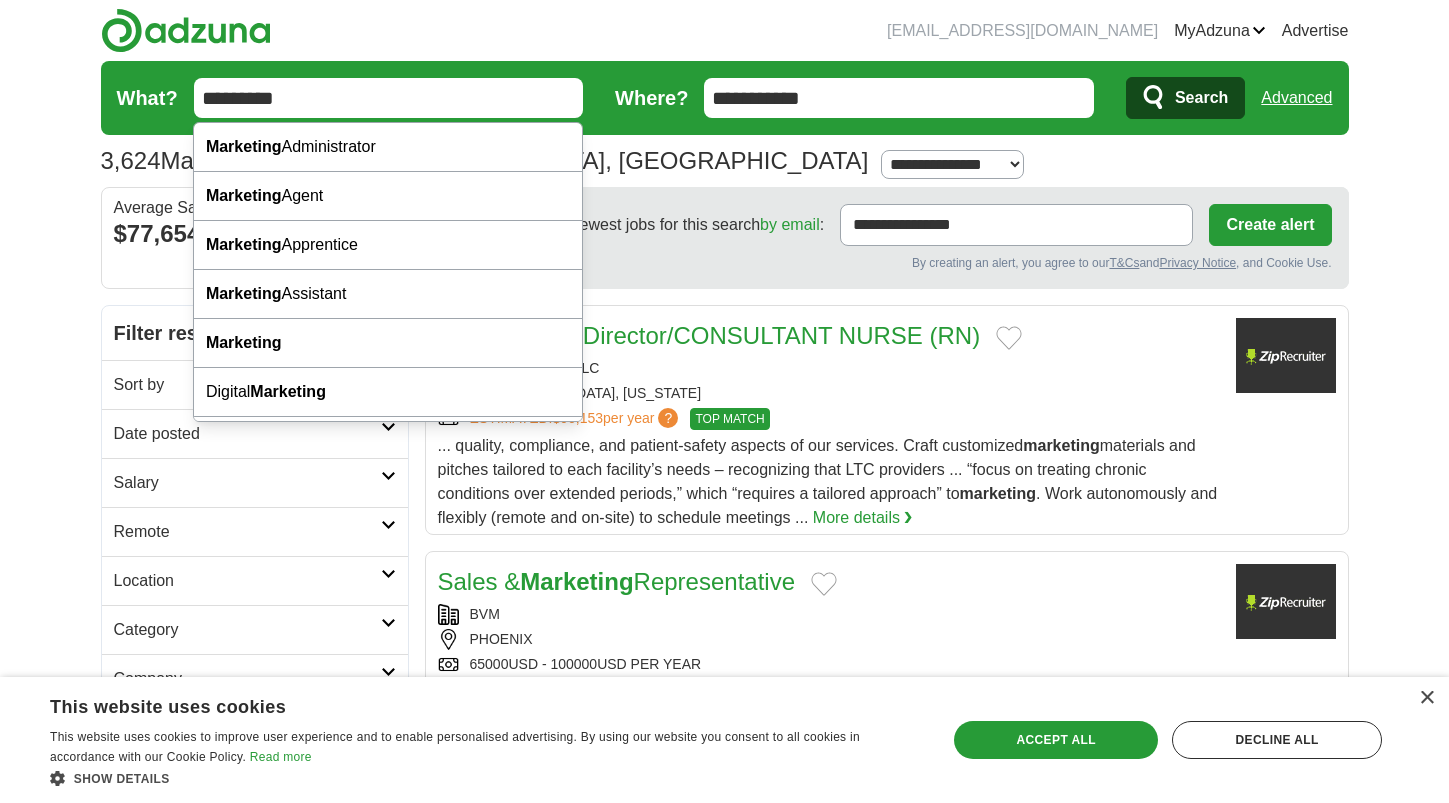 drag, startPoint x: 292, startPoint y: 103, endPoint x: 190, endPoint y: 97, distance: 102.176315 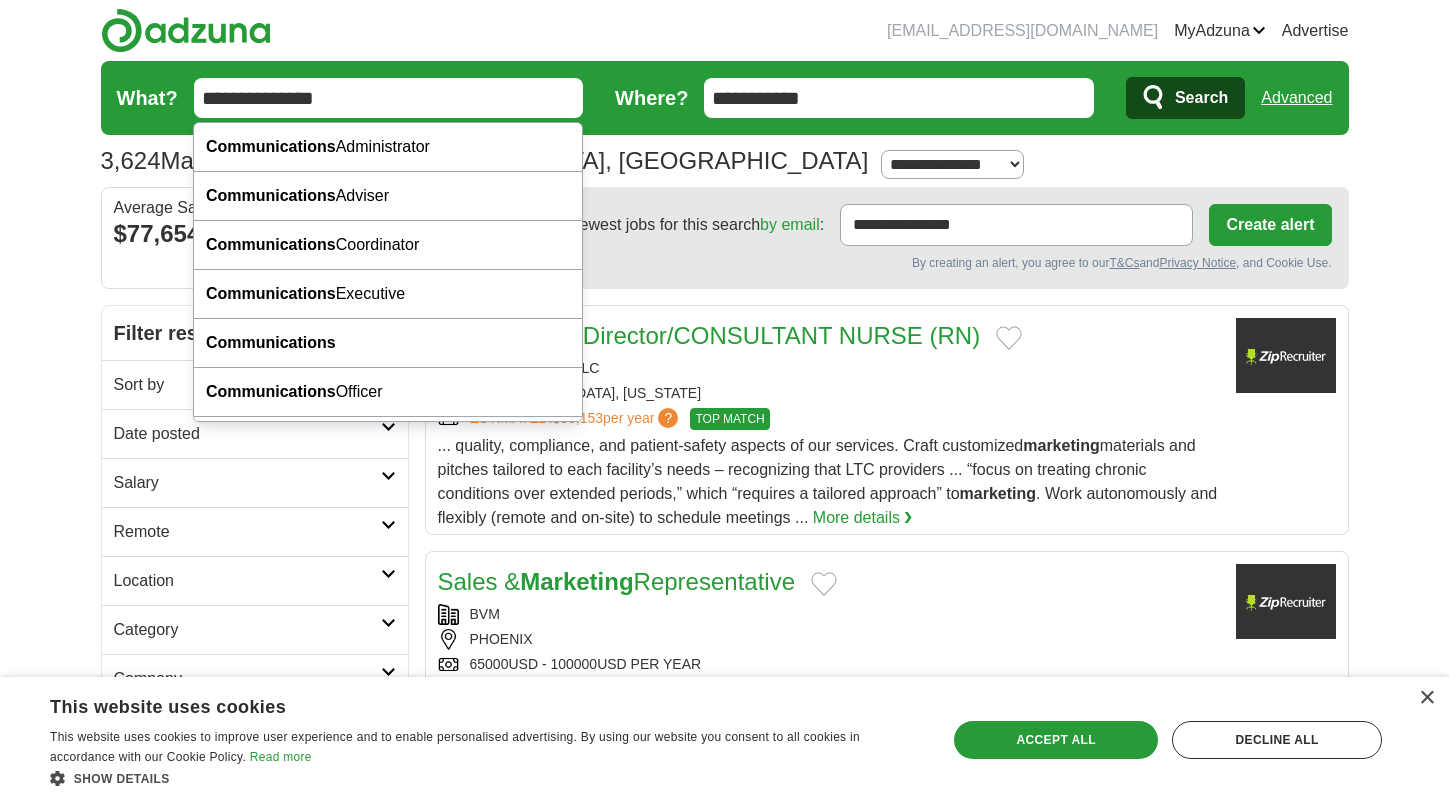 type on "**********" 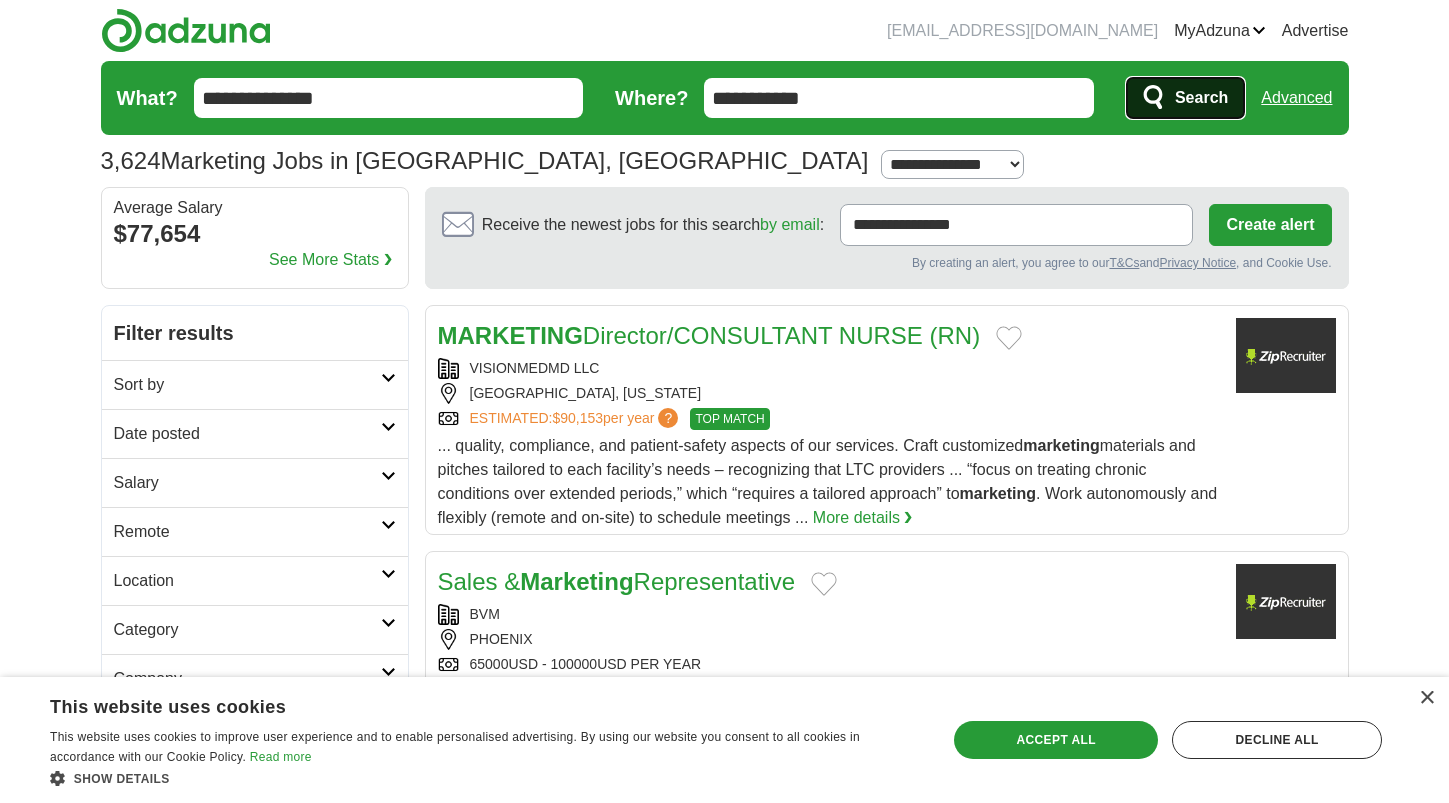 click on "Search" at bounding box center (1201, 98) 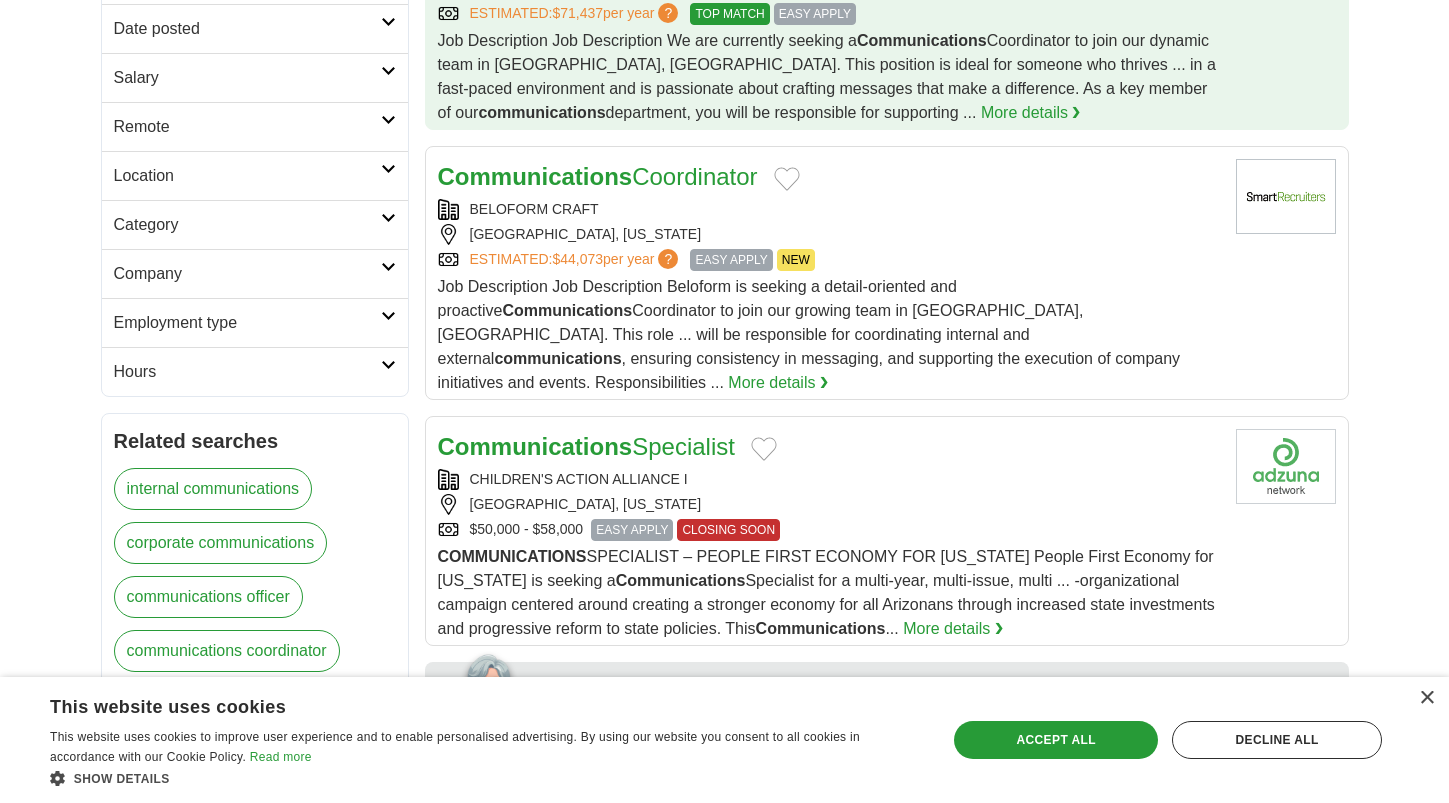 scroll, scrollTop: 0, scrollLeft: 0, axis: both 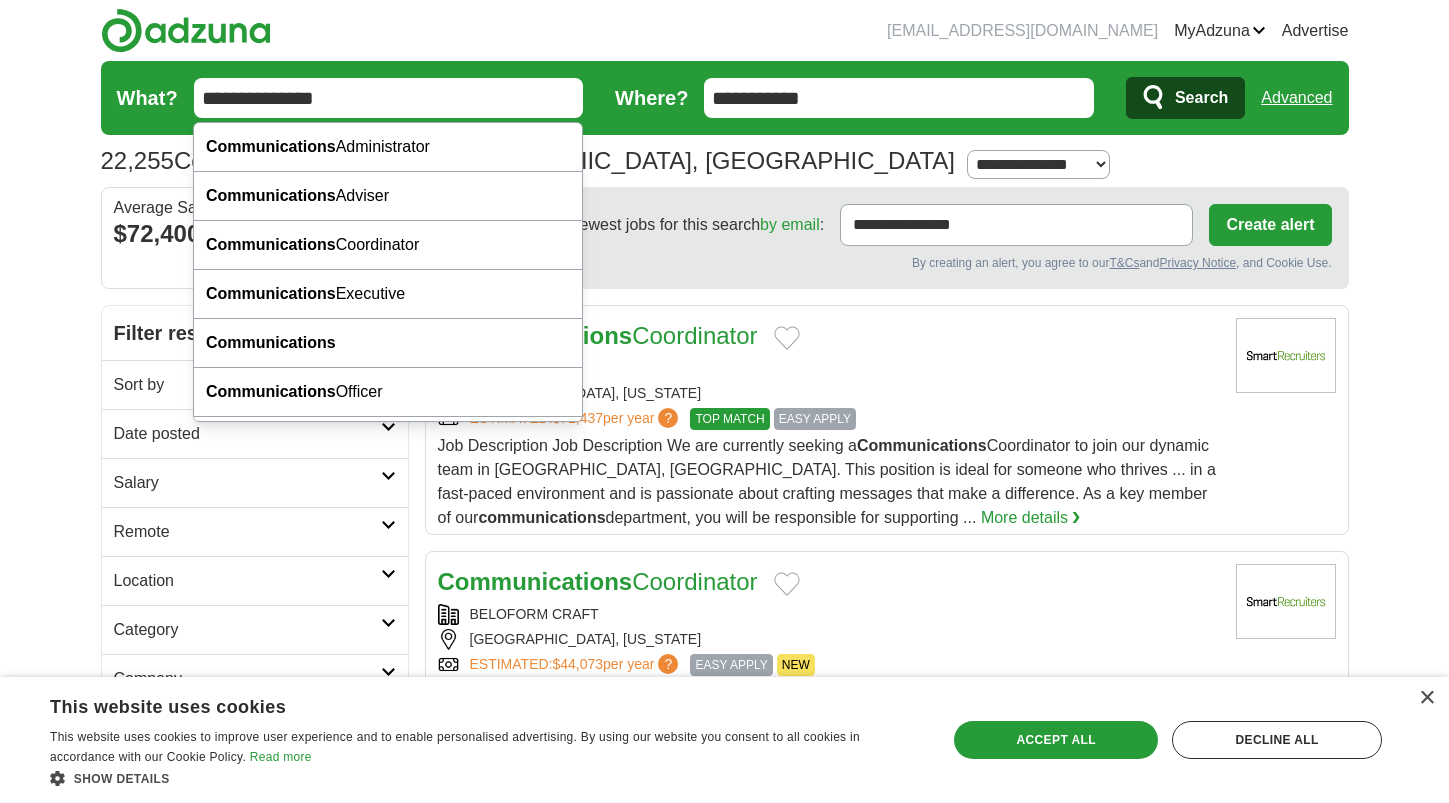 drag, startPoint x: 364, startPoint y: 92, endPoint x: 91, endPoint y: 94, distance: 273.00732 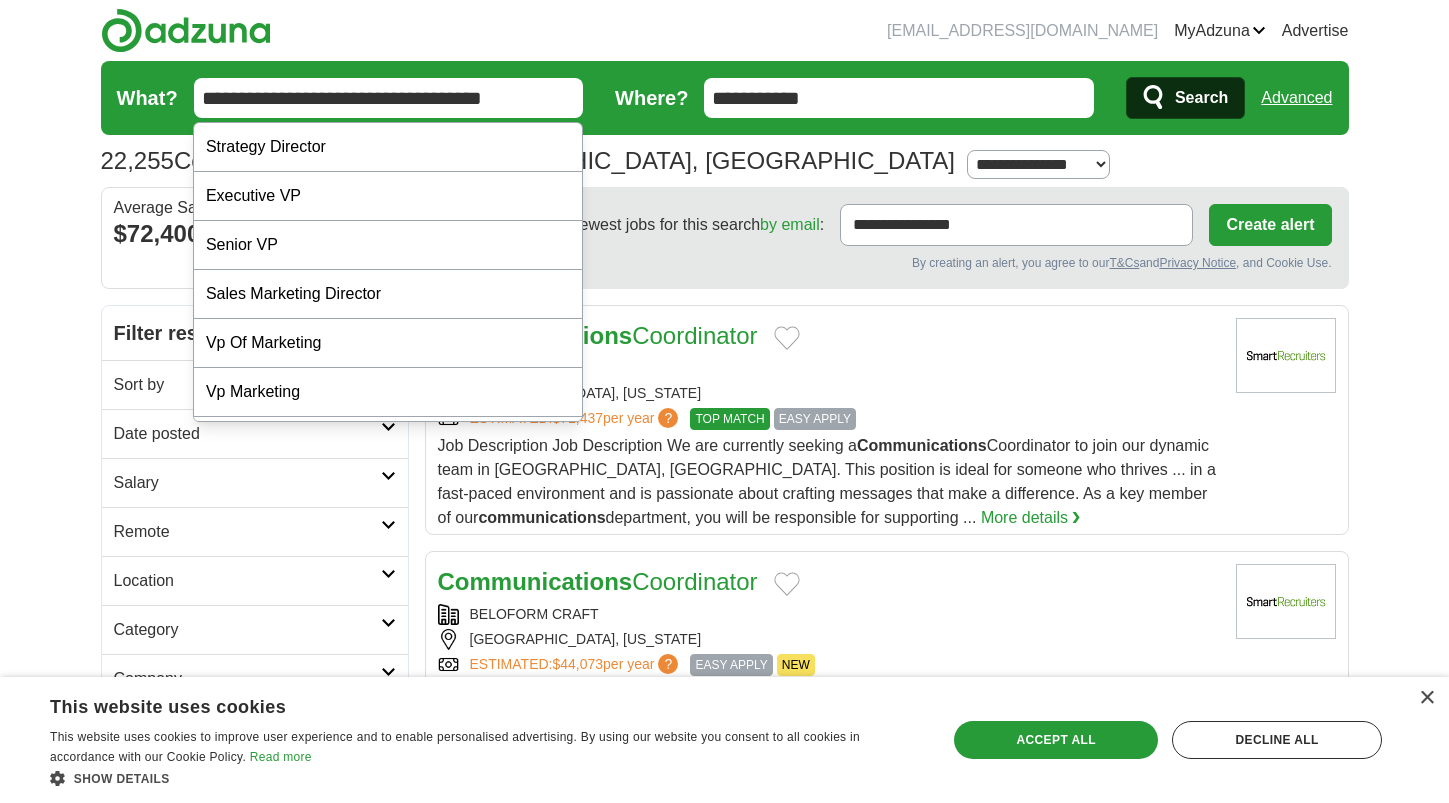 type on "**********" 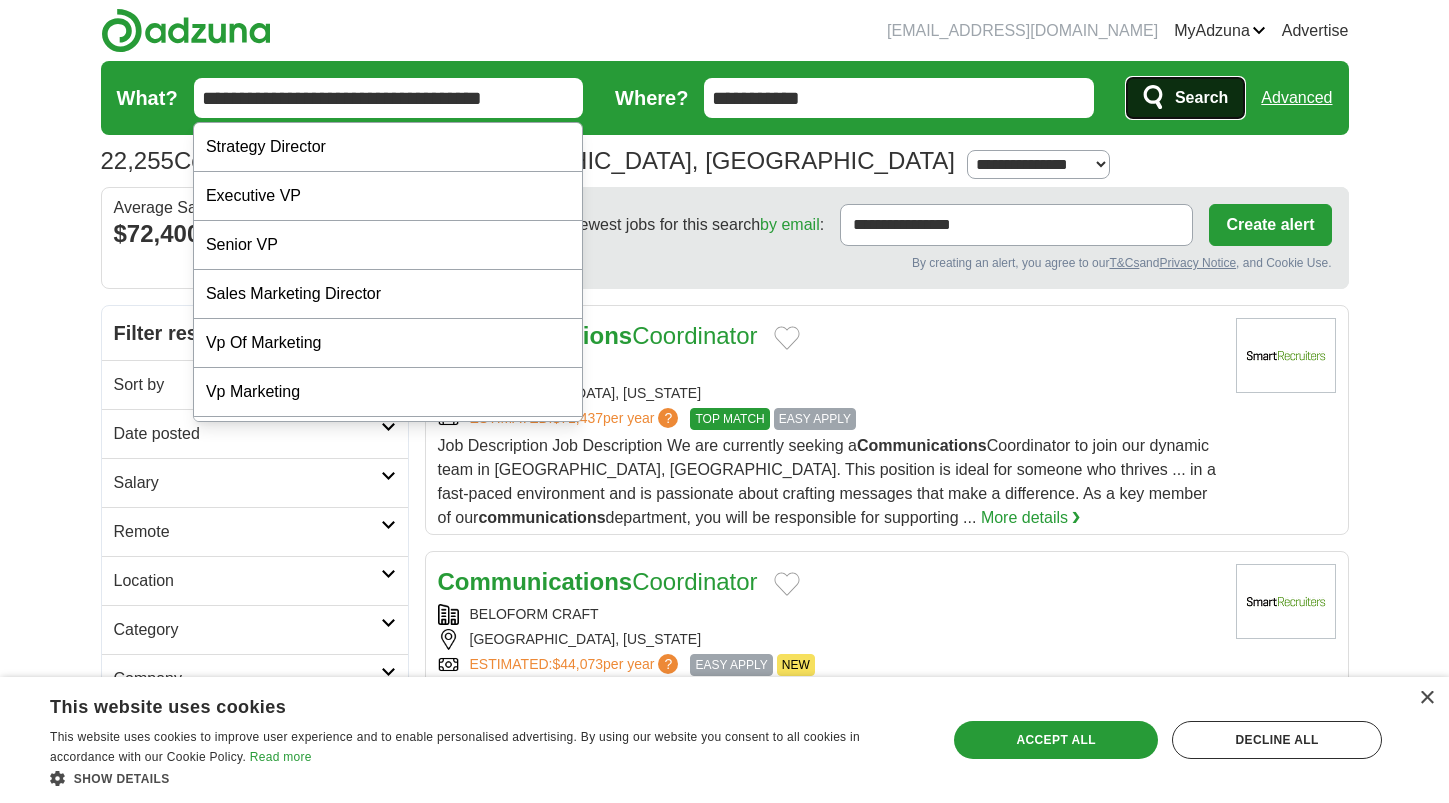 click on "Search" at bounding box center [1201, 98] 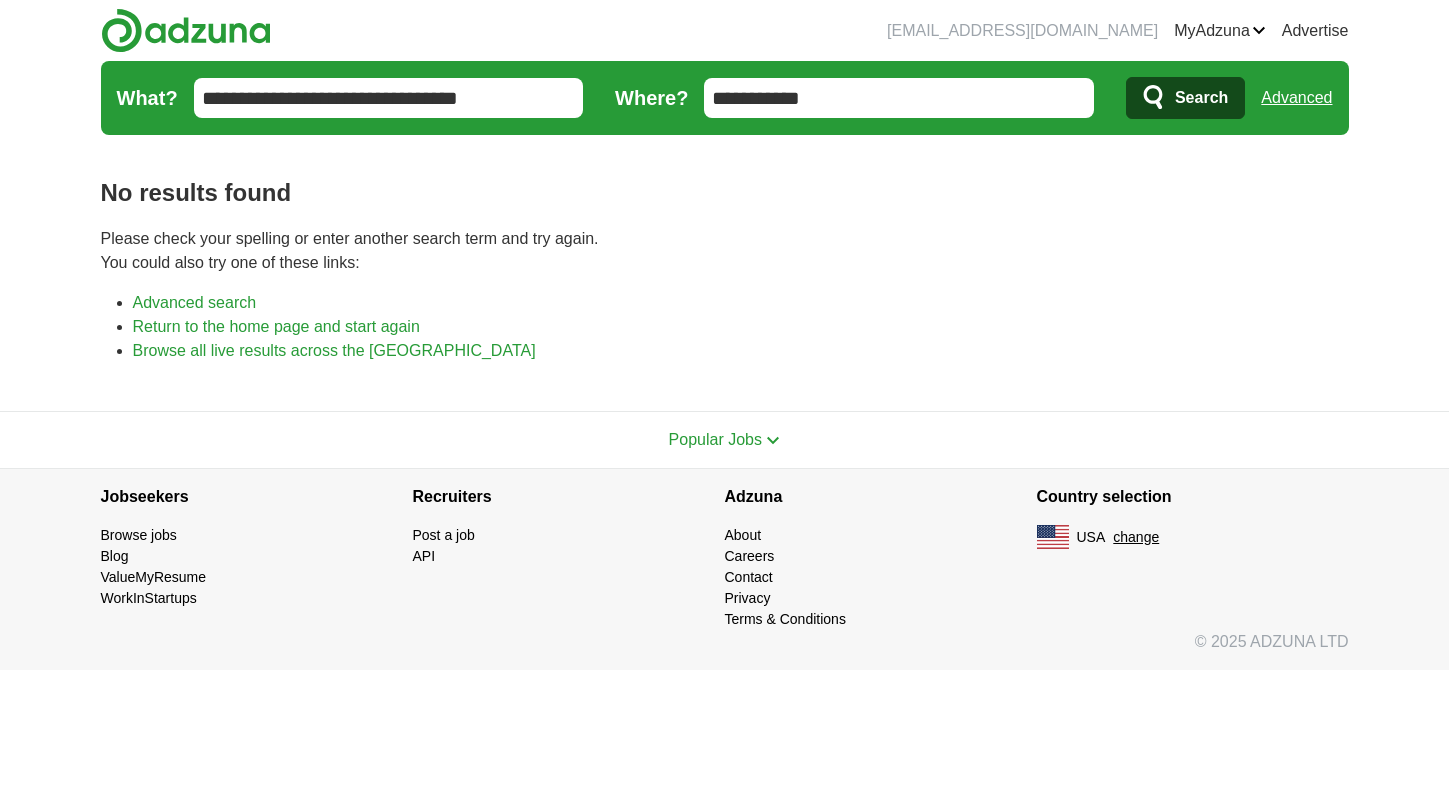 scroll, scrollTop: 0, scrollLeft: 0, axis: both 